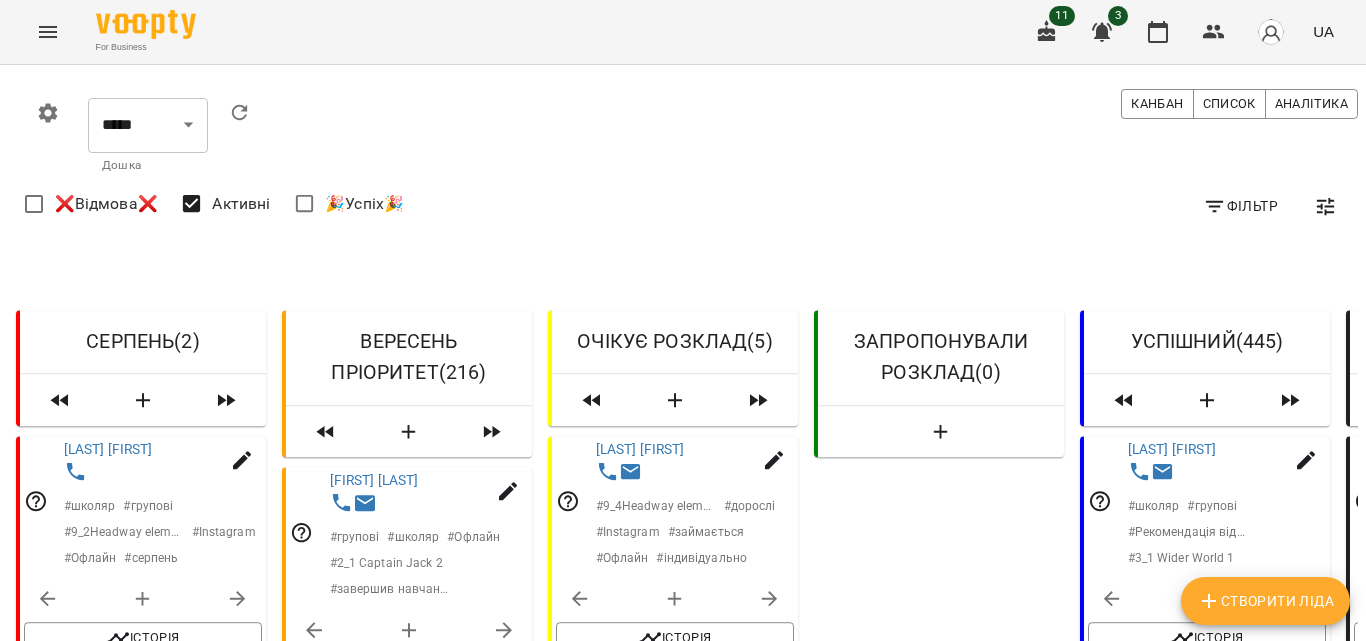 scroll, scrollTop: 0, scrollLeft: 0, axis: both 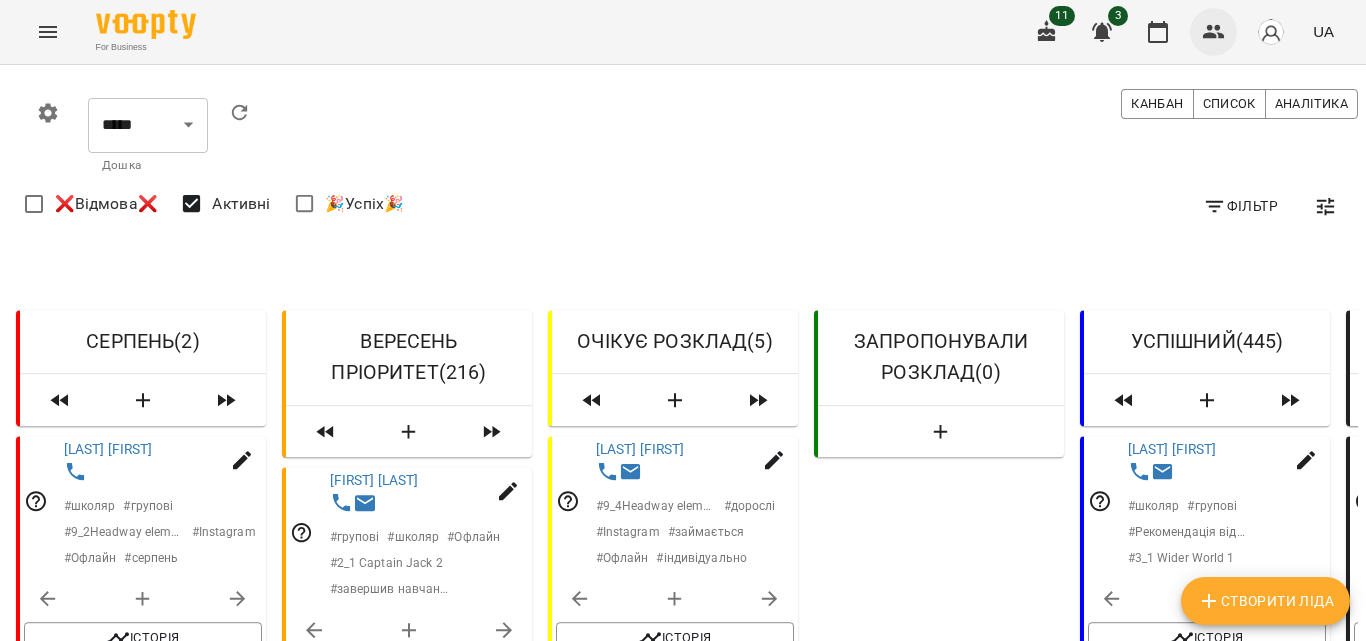 click at bounding box center (1214, 32) 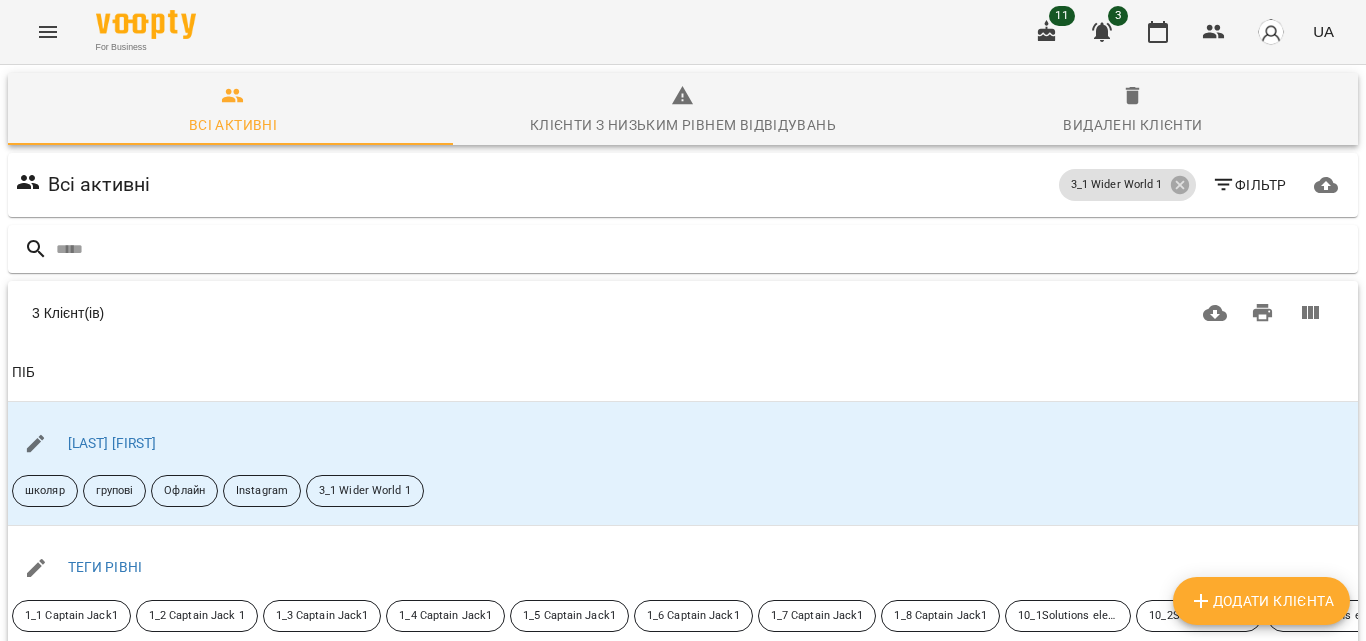 click on "Додати клієнта" at bounding box center (1261, 601) 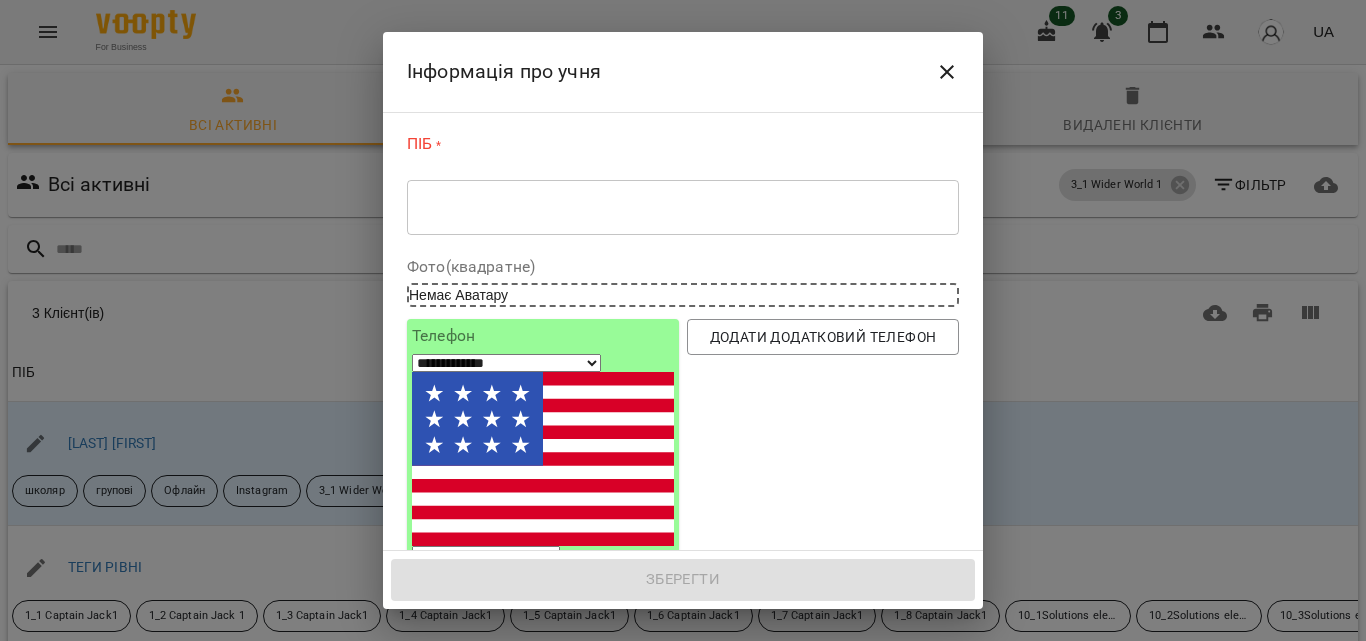 click on "* ​" at bounding box center [683, 207] 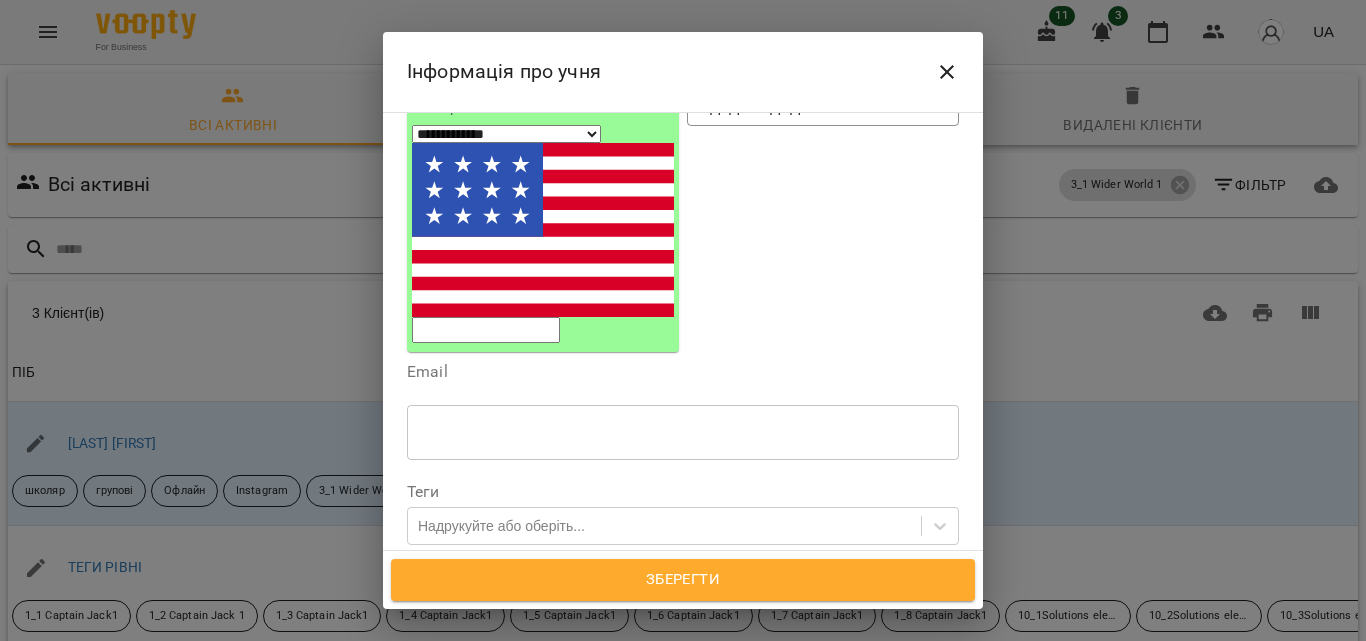 scroll, scrollTop: 238, scrollLeft: 0, axis: vertical 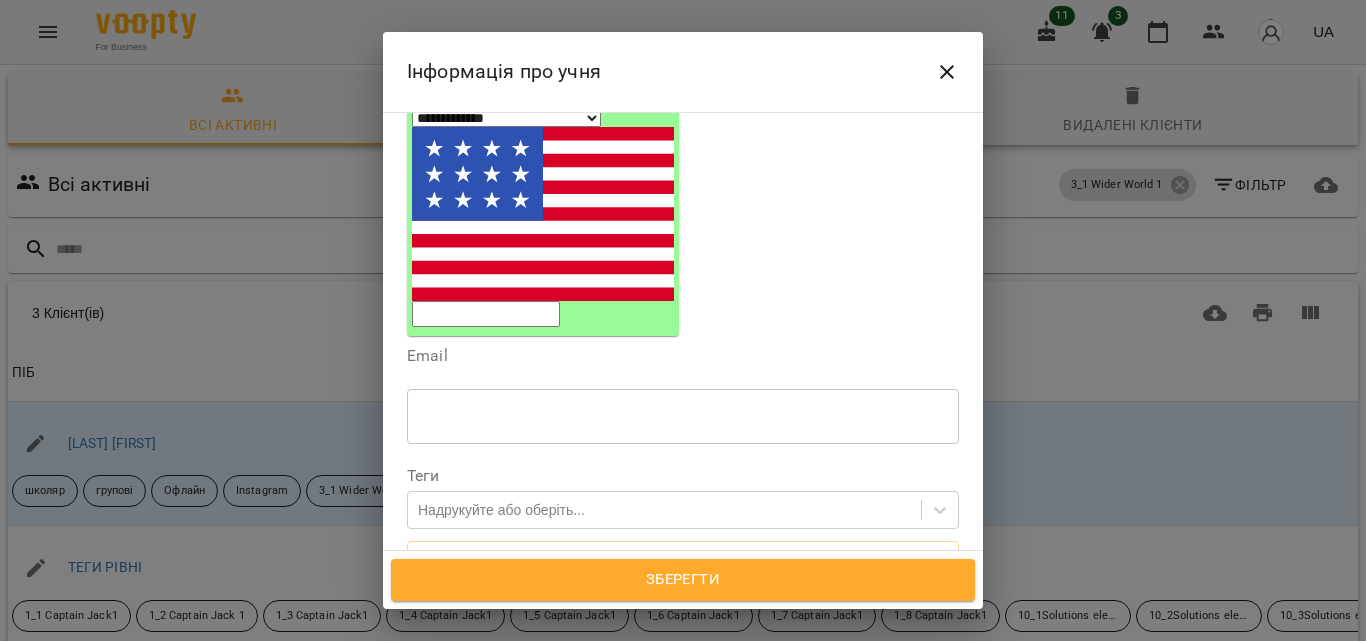 type on "**********" 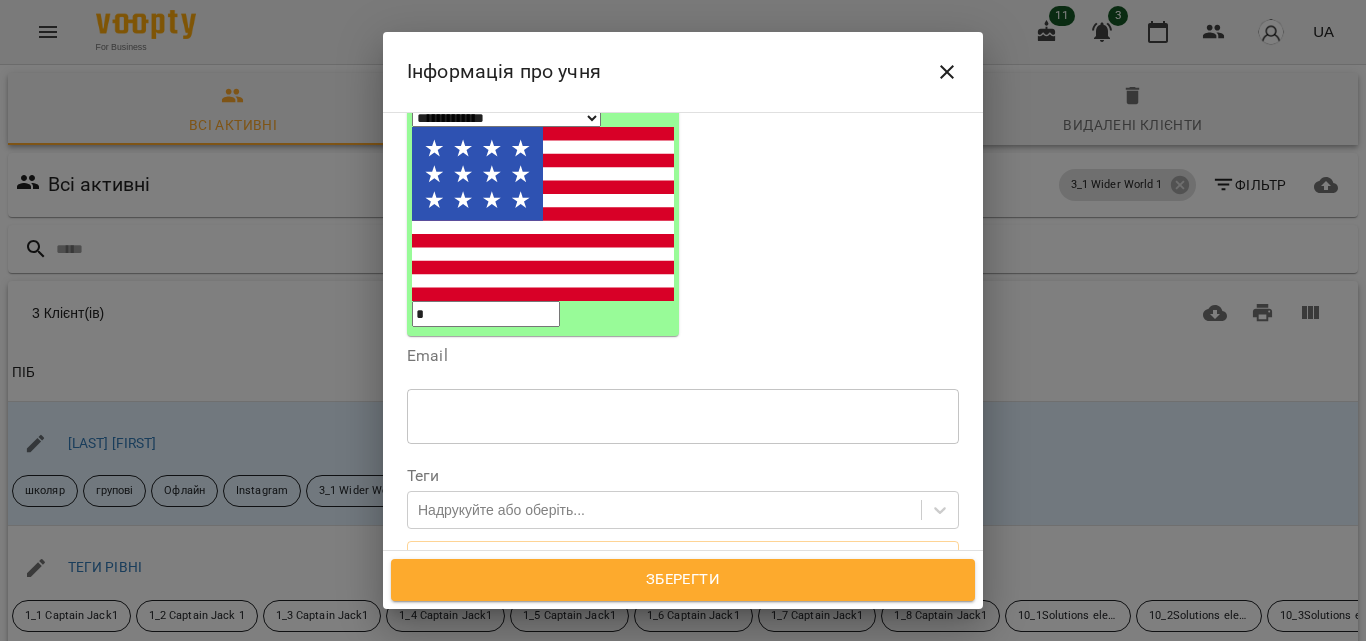 type on "**" 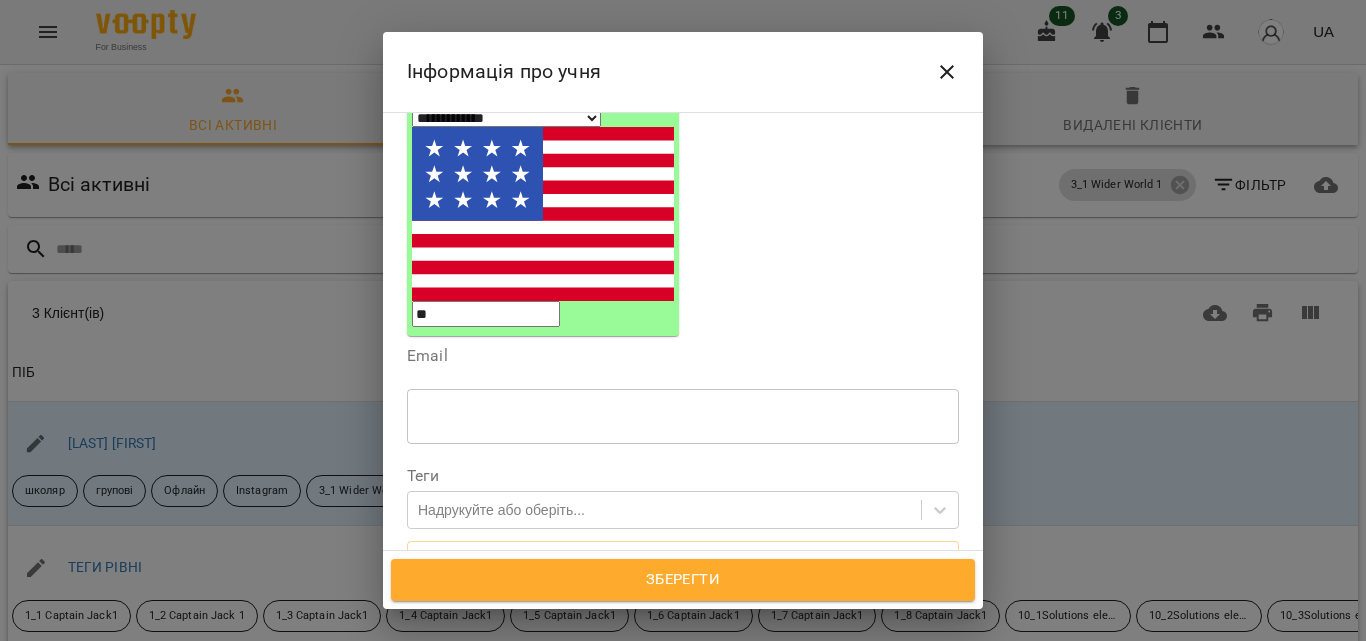 select on "**" 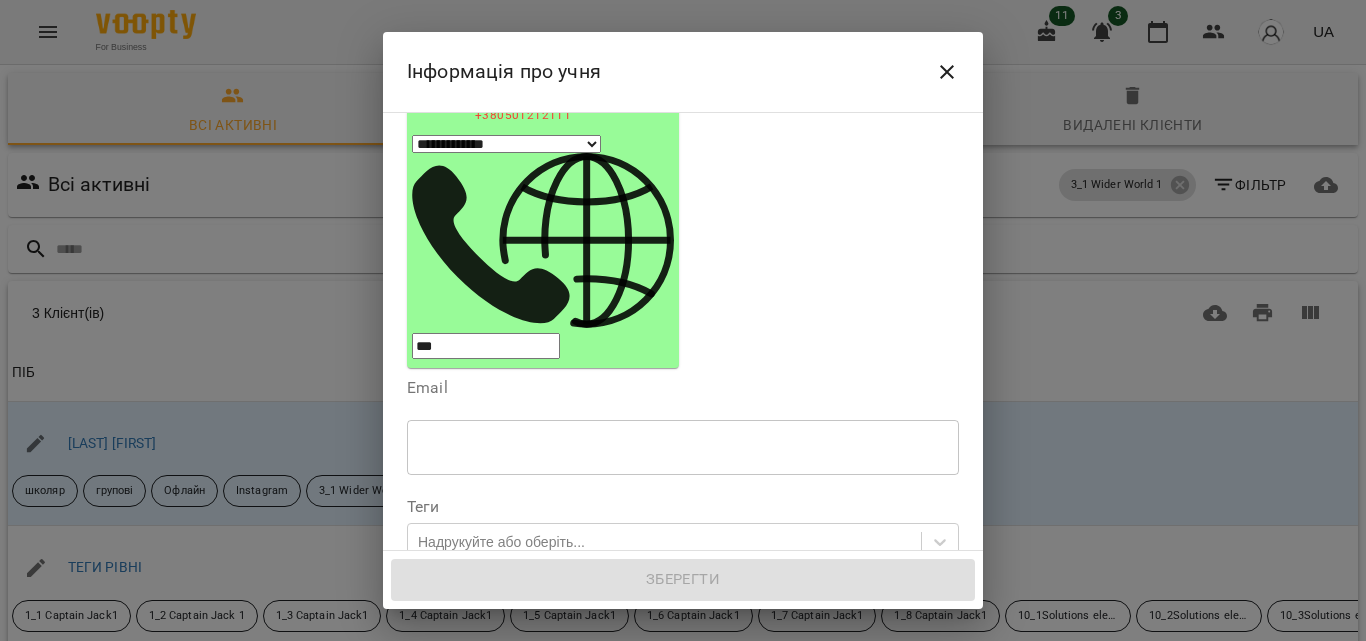 scroll, scrollTop: 264, scrollLeft: 0, axis: vertical 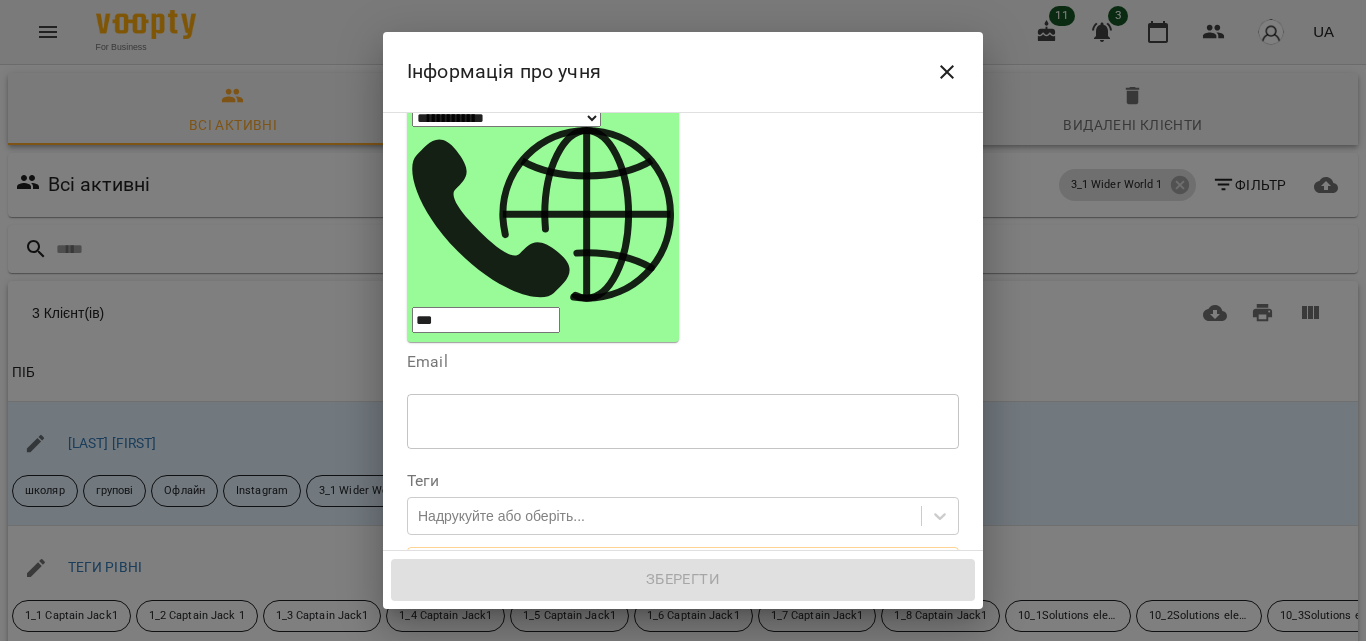 select on "**" 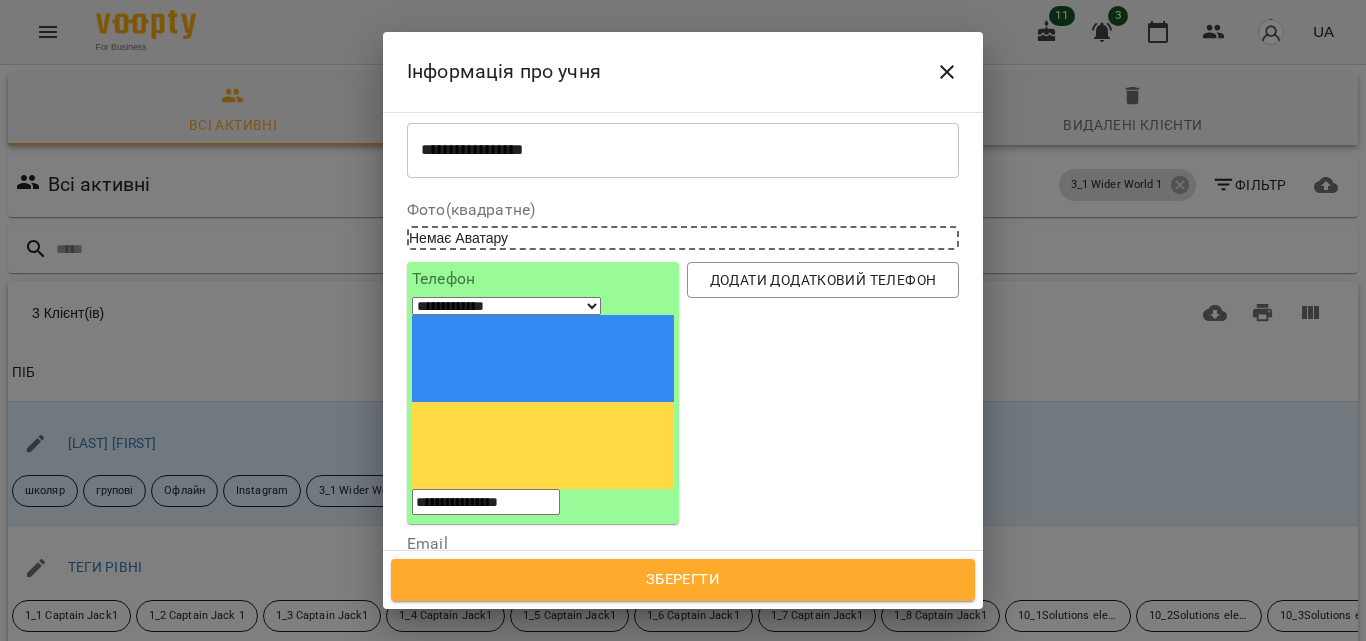 scroll, scrollTop: 43, scrollLeft: 0, axis: vertical 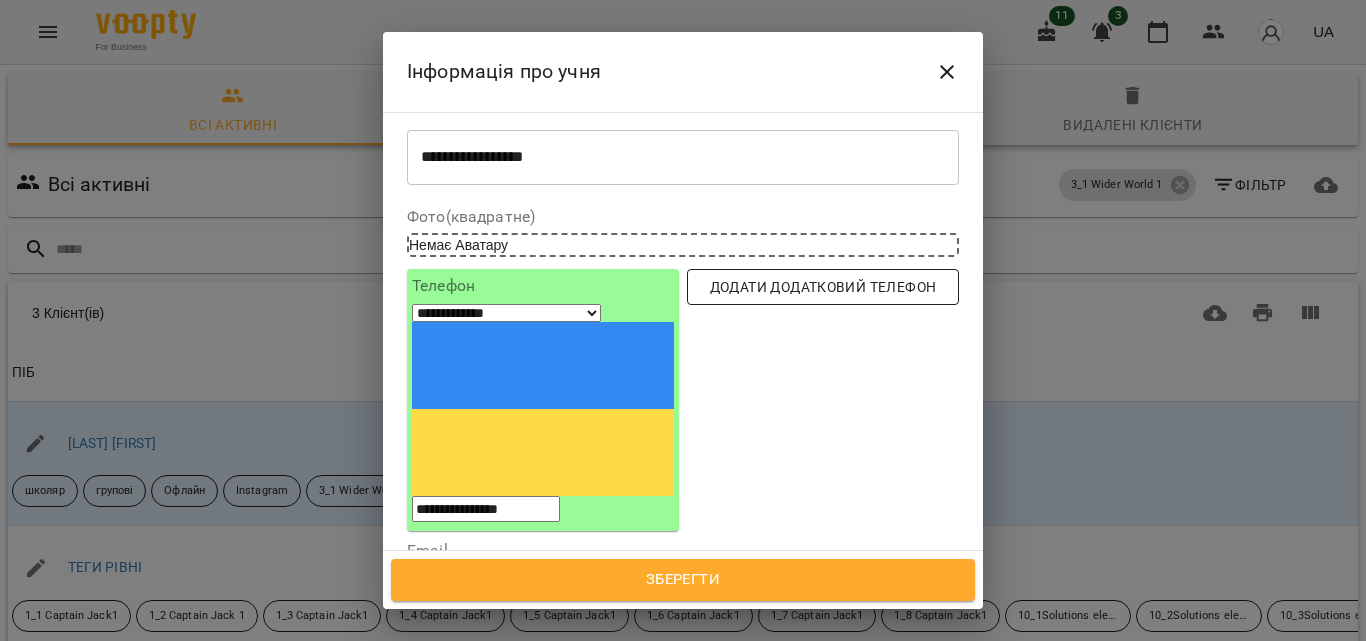 type on "**********" 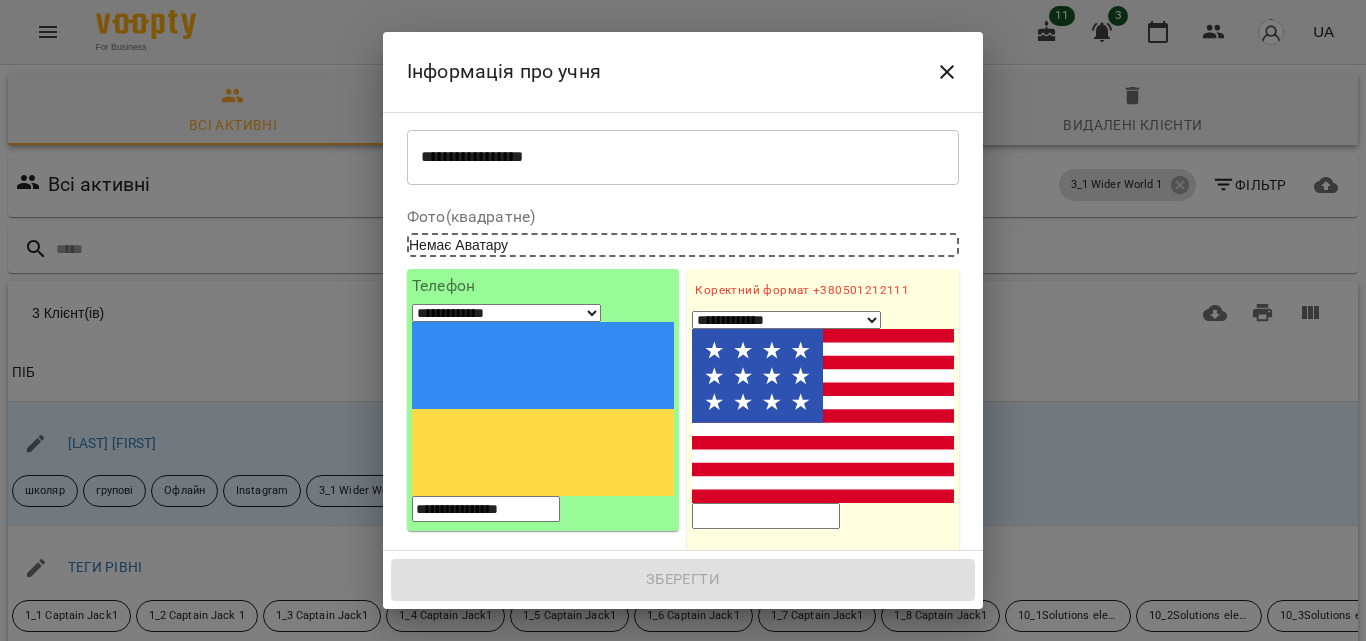 click at bounding box center [766, 516] 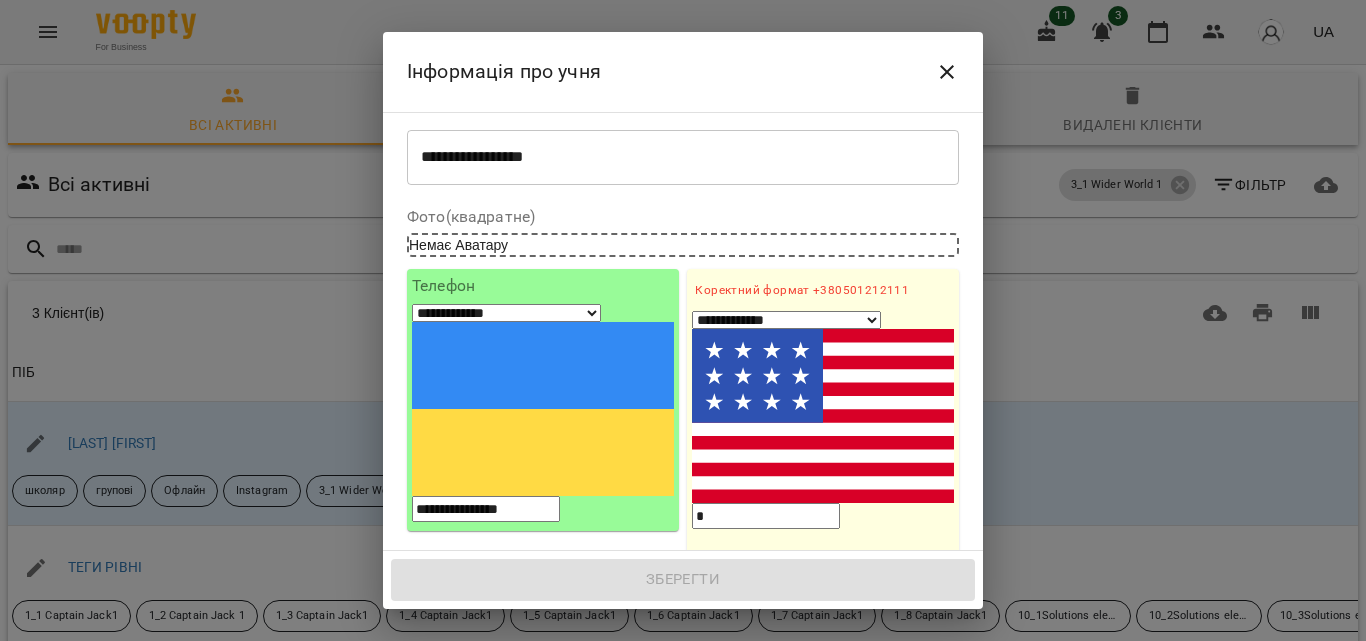 select on "**" 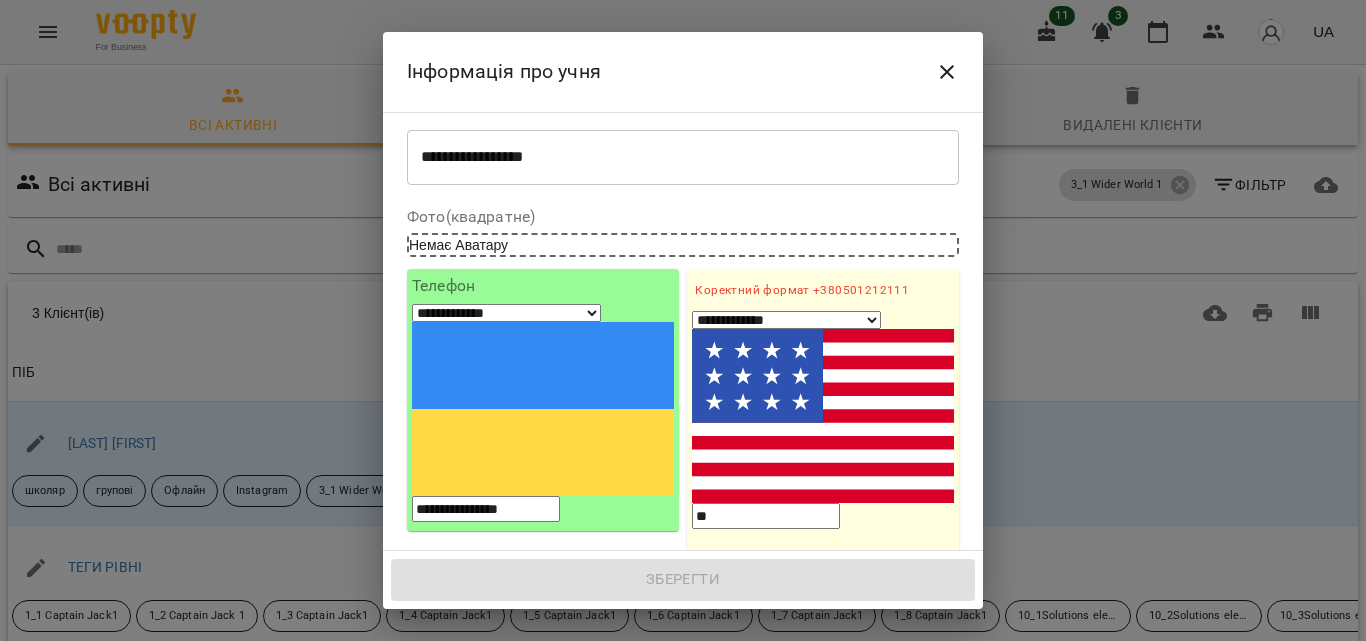 type on "***" 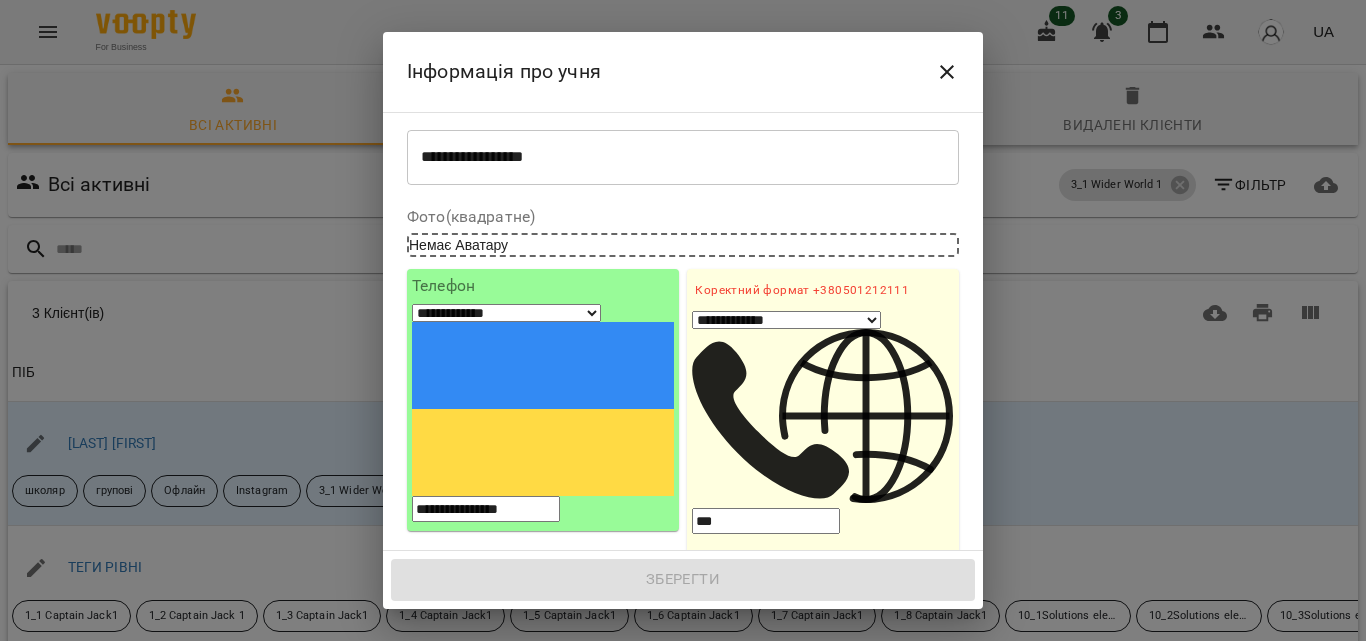 select on "**" 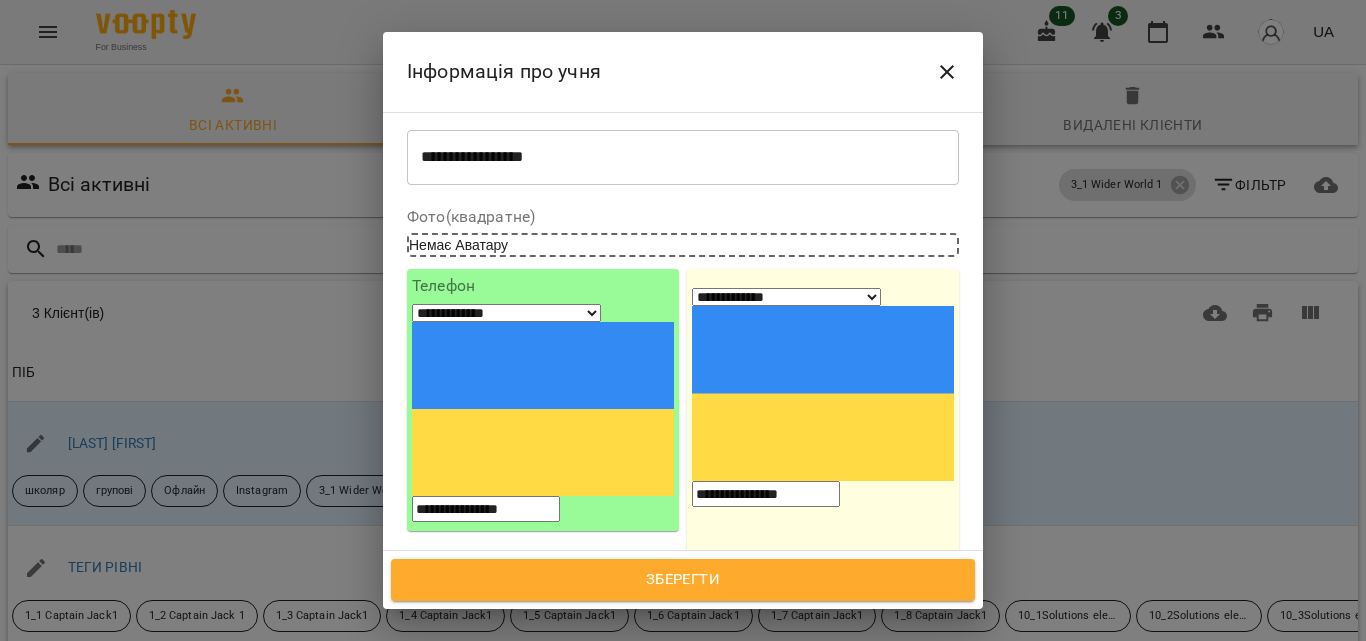 type on "**********" 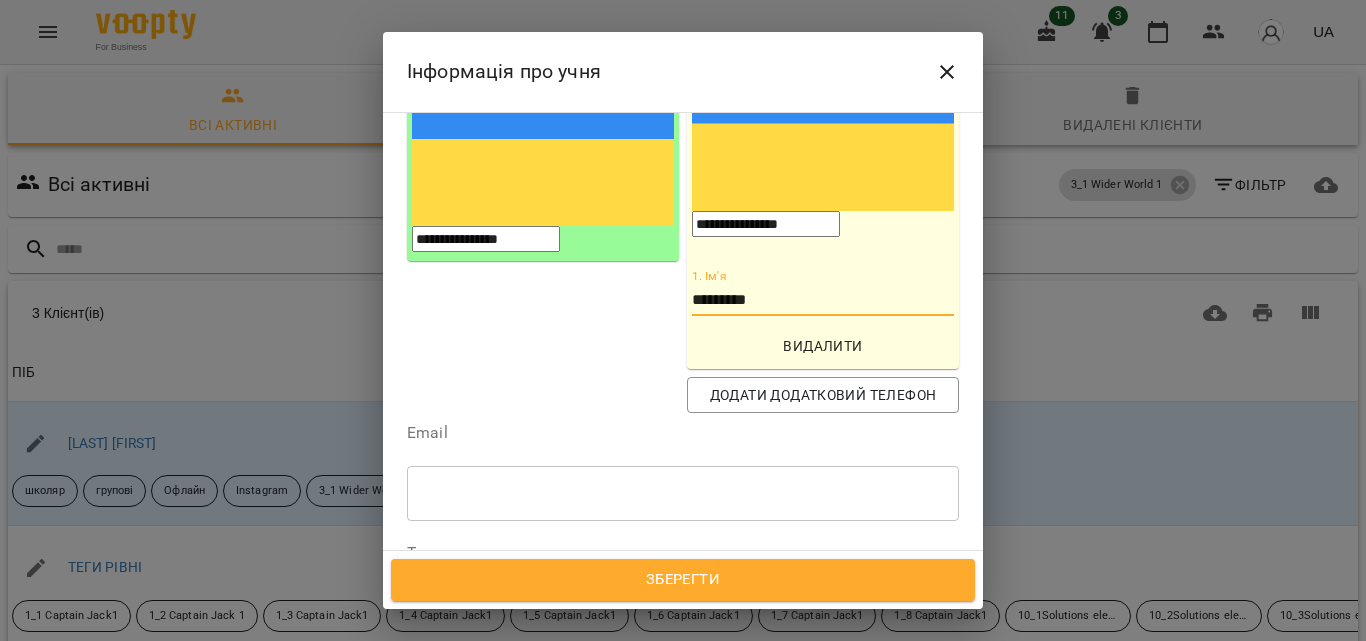scroll, scrollTop: 348, scrollLeft: 0, axis: vertical 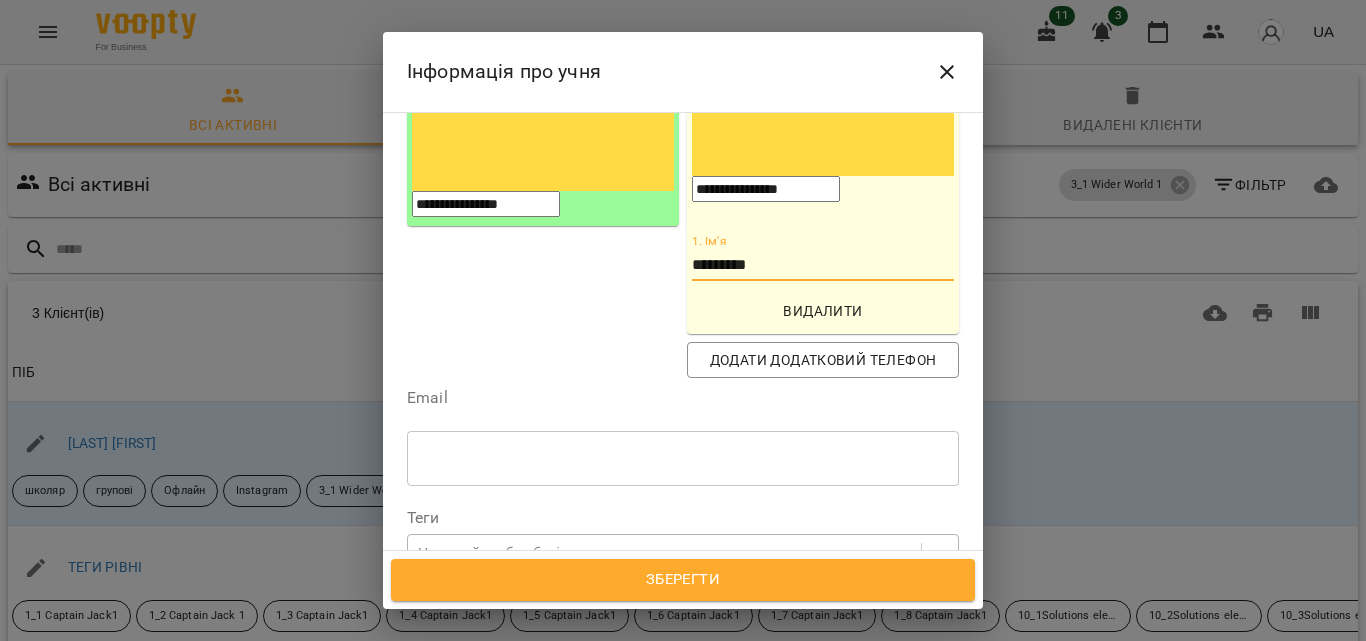 type on "*********" 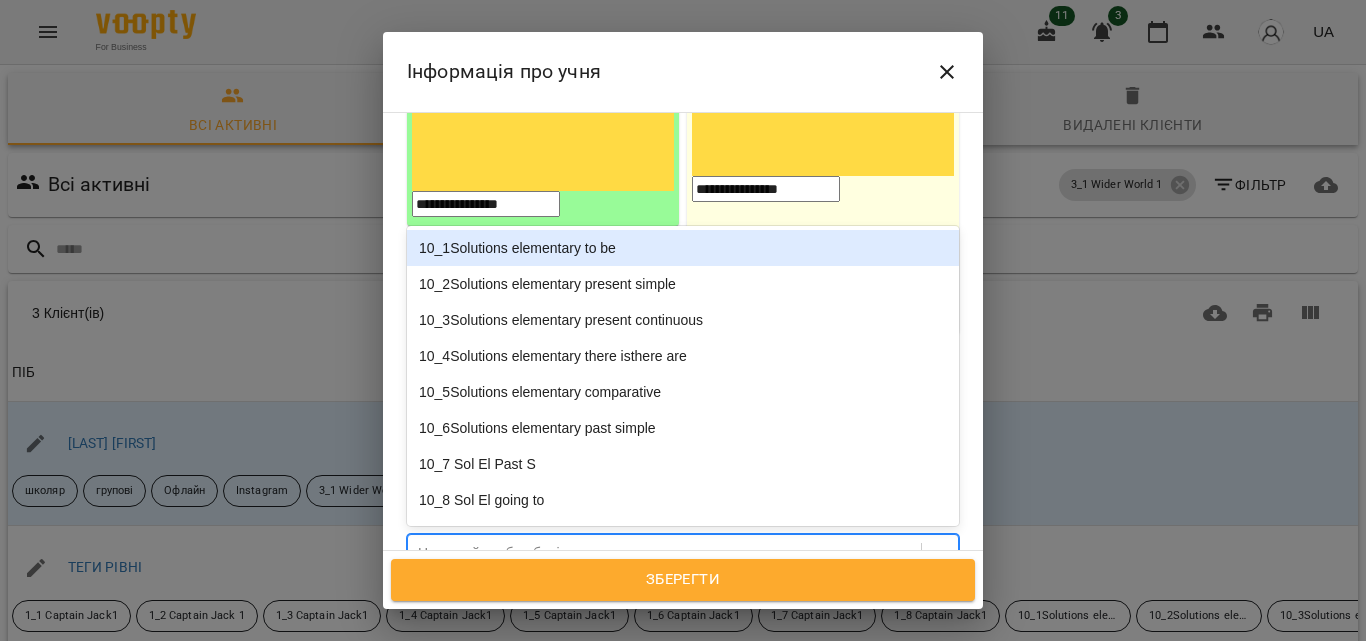 click on "Надрукуйте або оберіть..." at bounding box center [501, 553] 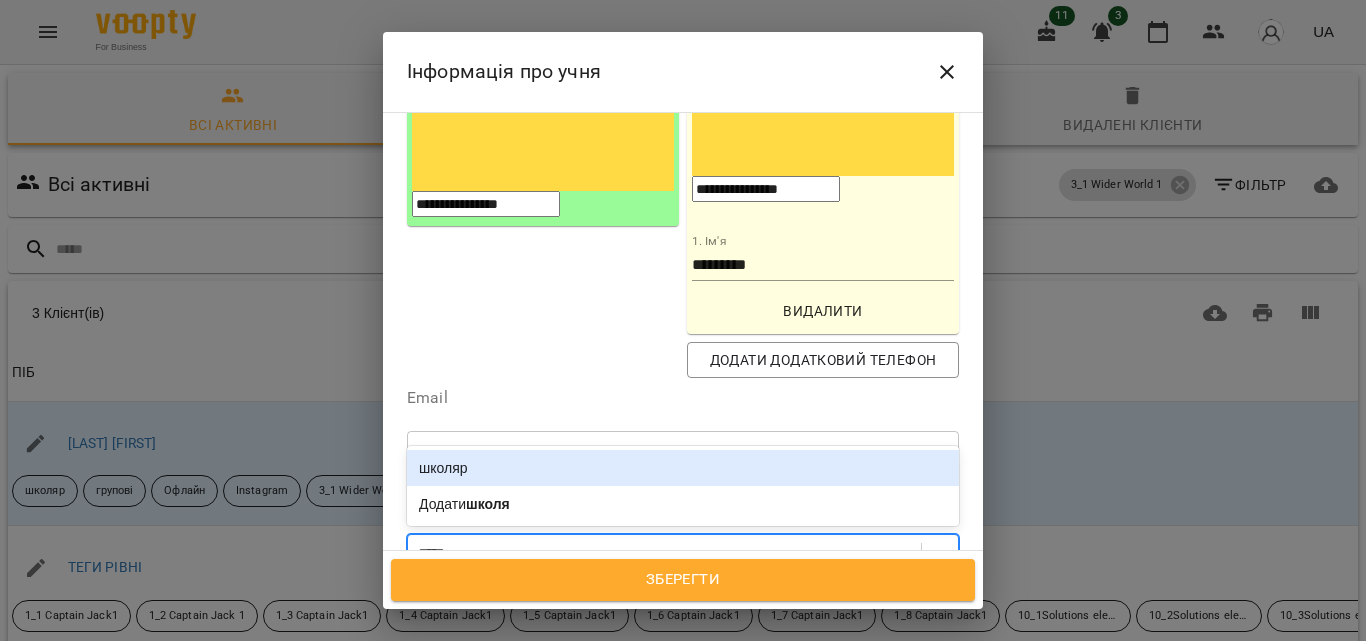 type on "******" 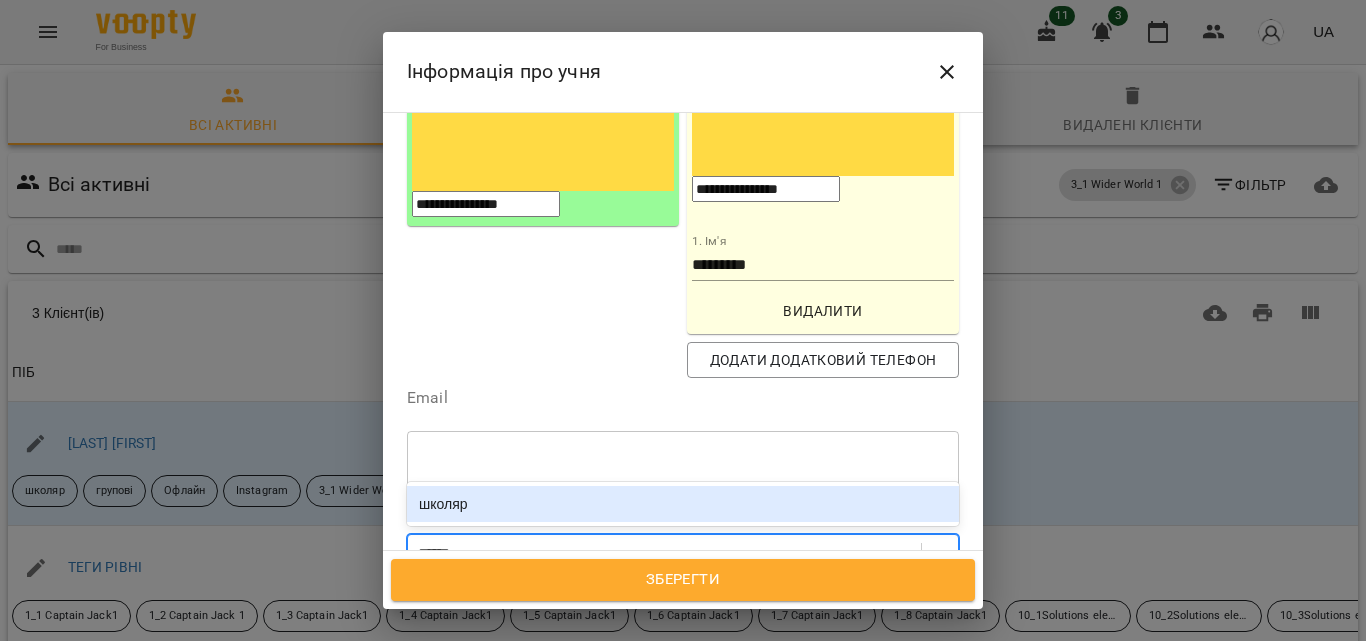 click on "школяр" at bounding box center [683, 504] 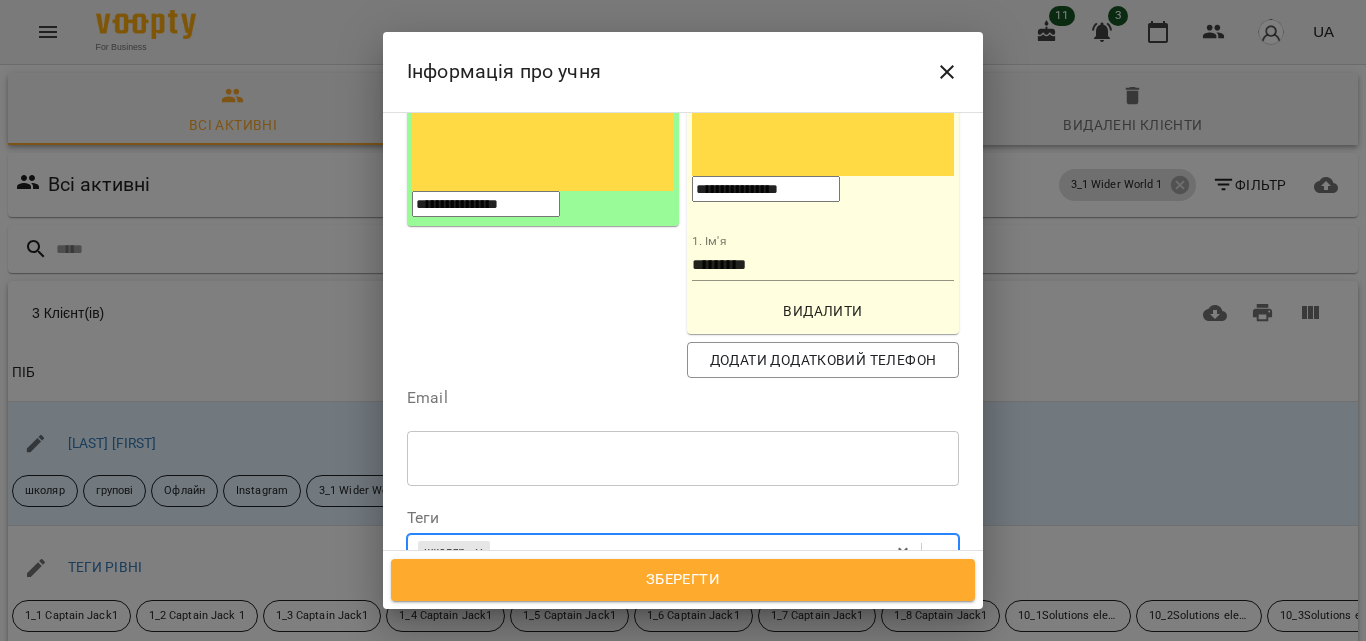 click on "школяр" at bounding box center [646, 552] 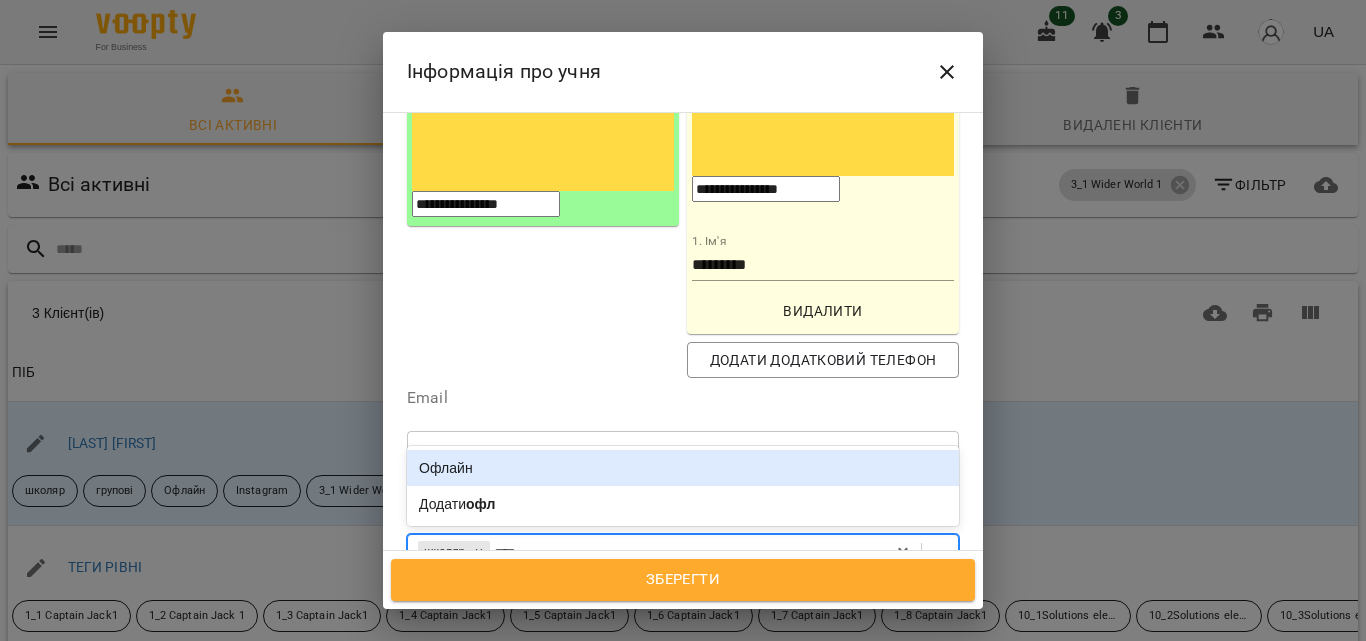 type on "*****" 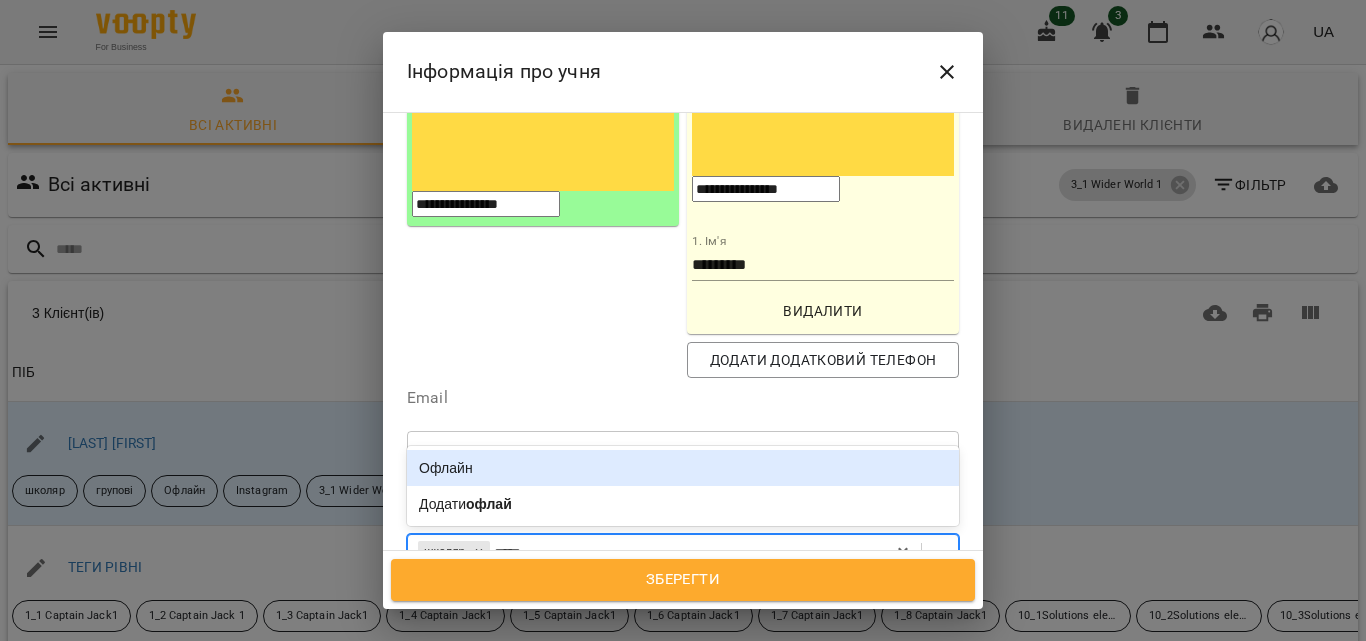 click on "Офлайн" at bounding box center (683, 468) 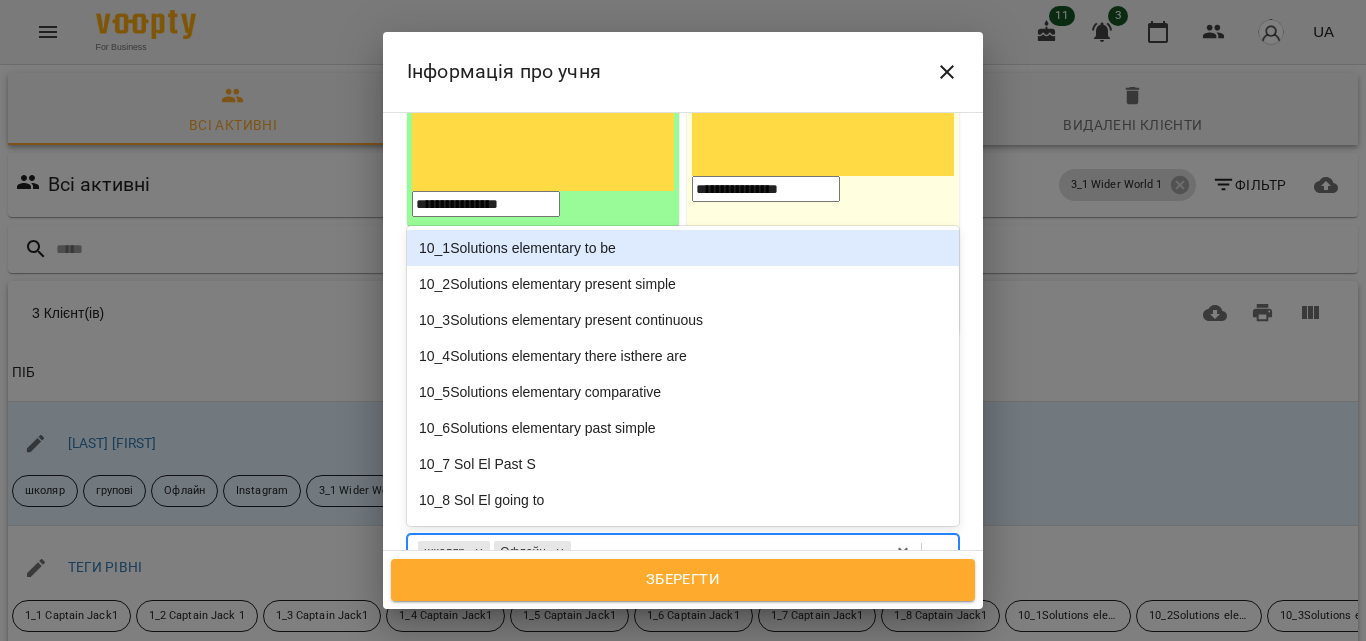 click on "школяр Офлайн" at bounding box center (646, 552) 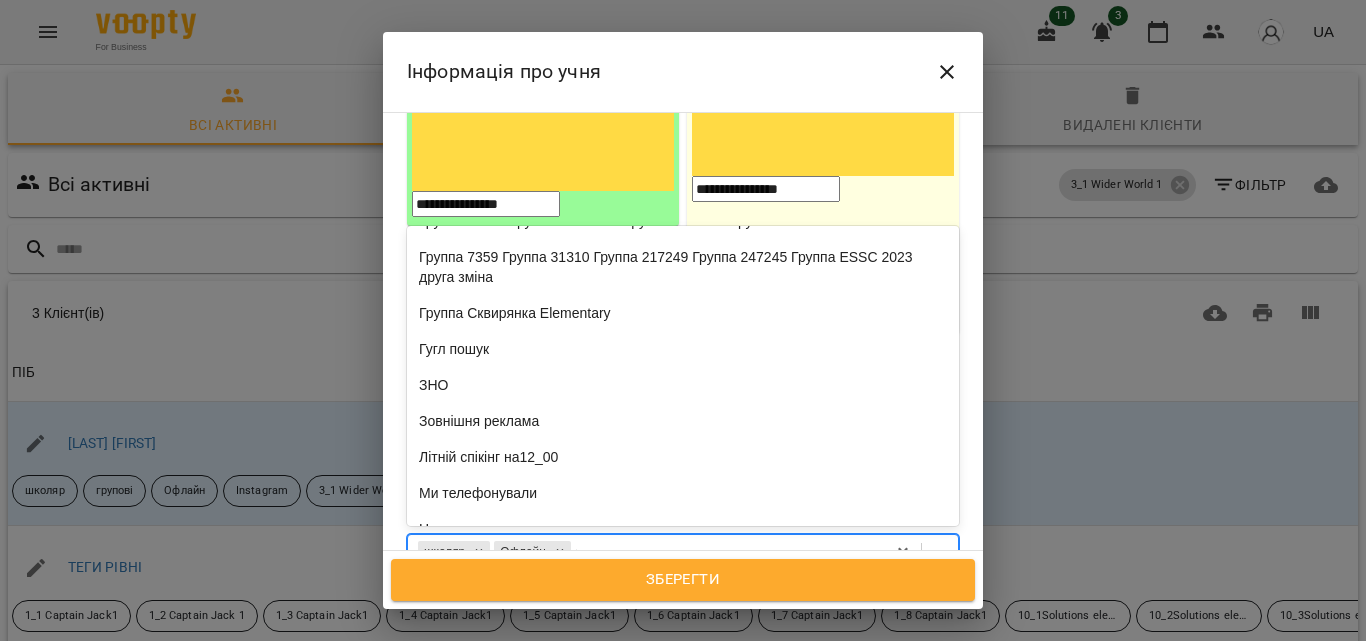 scroll, scrollTop: 0, scrollLeft: 0, axis: both 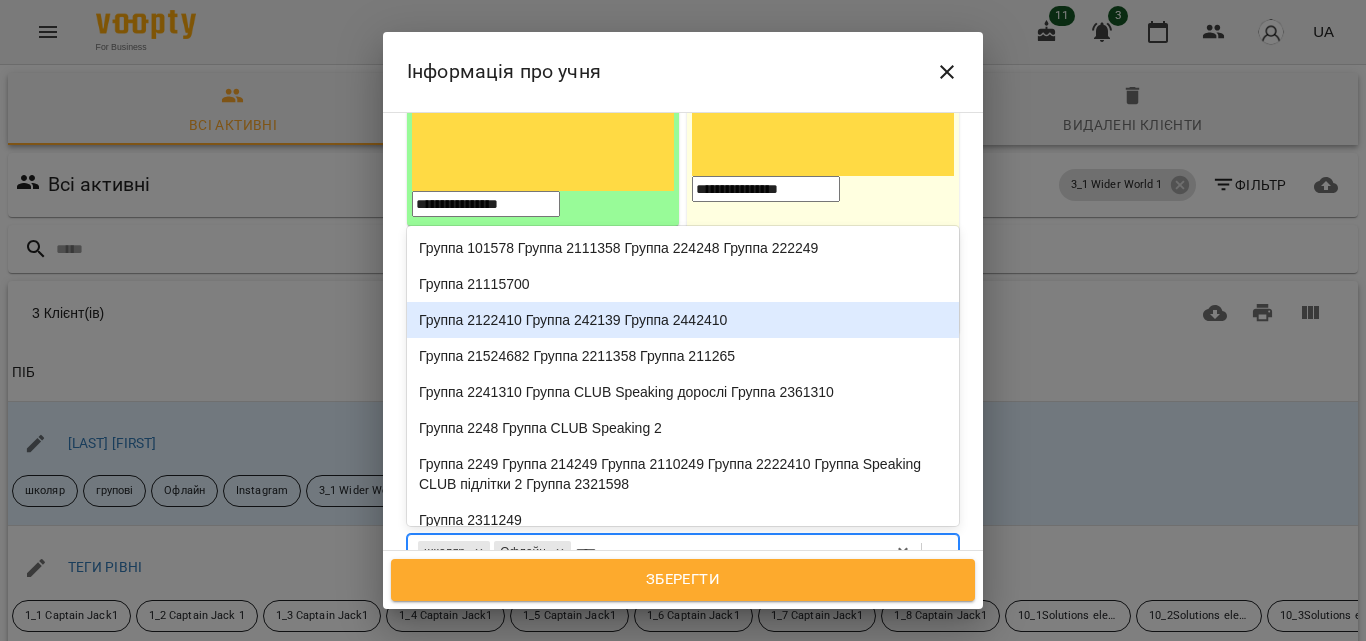 type on "*****" 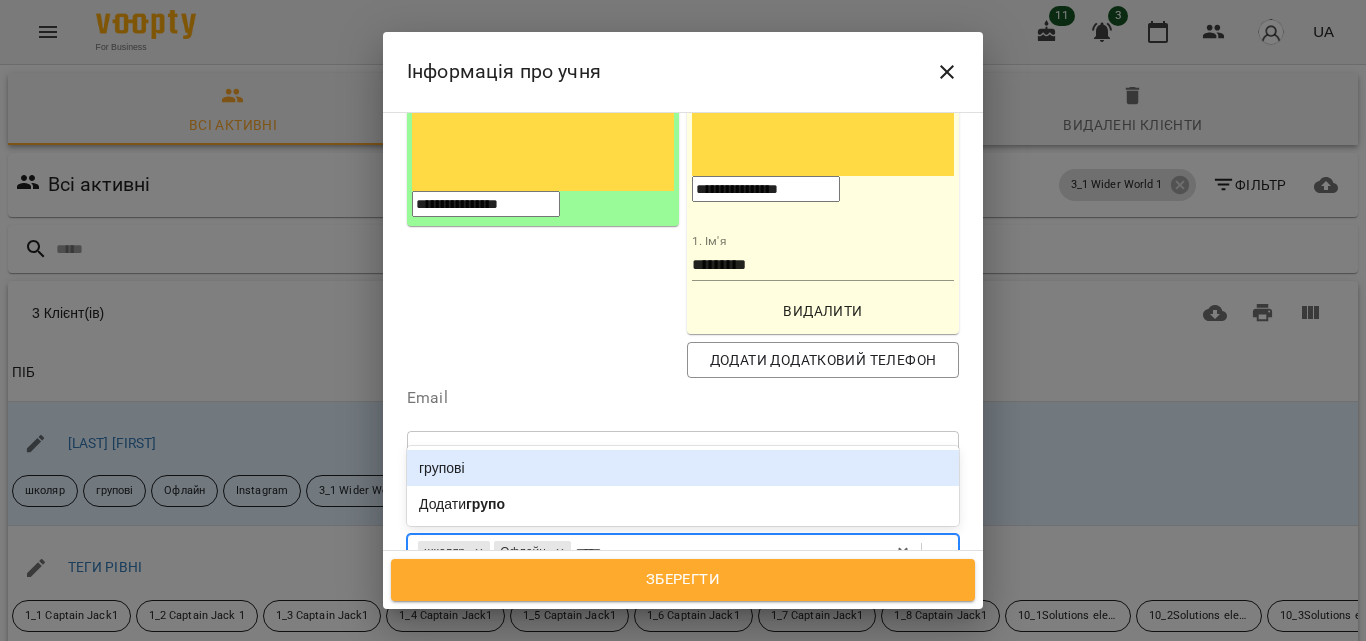 click on "групові" at bounding box center (683, 468) 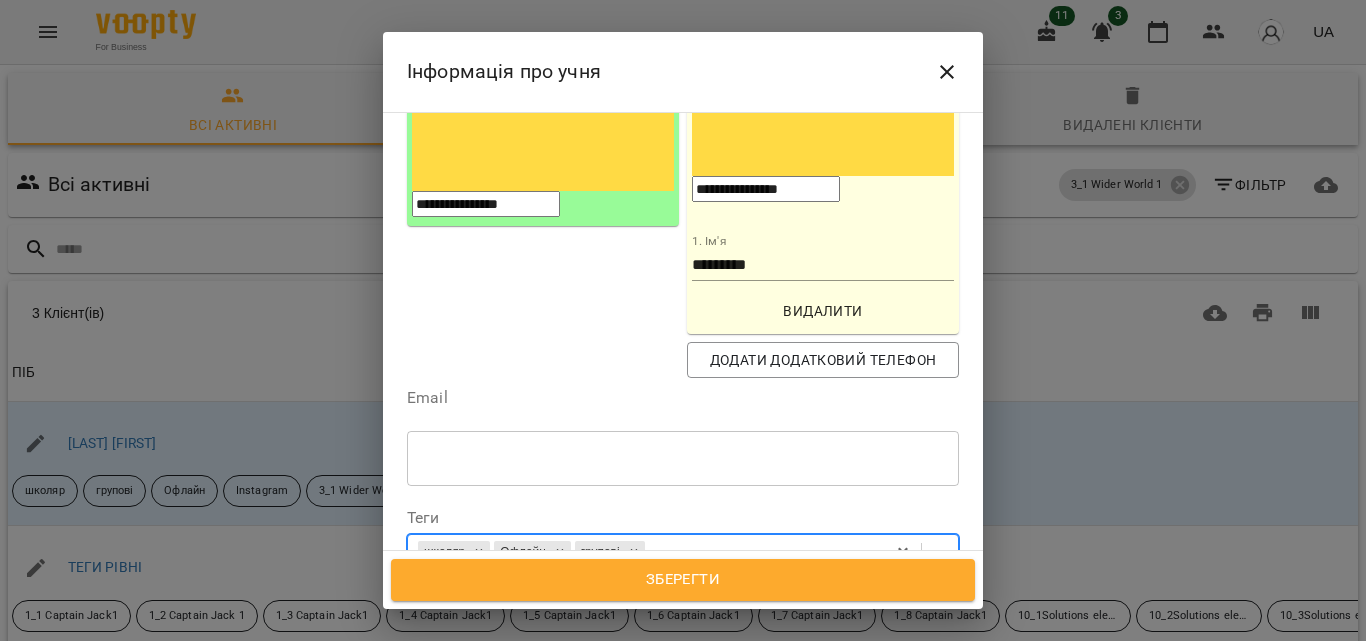 click on "школяр Офлайн групові" at bounding box center (646, 552) 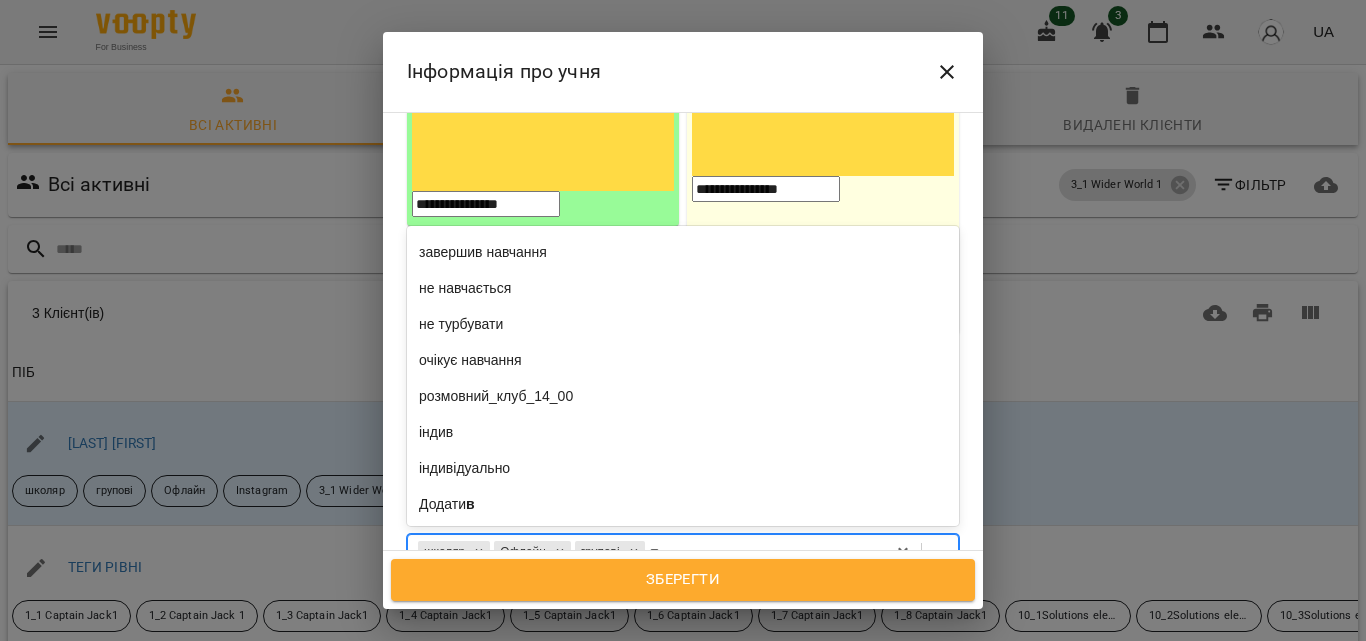 scroll, scrollTop: 0, scrollLeft: 0, axis: both 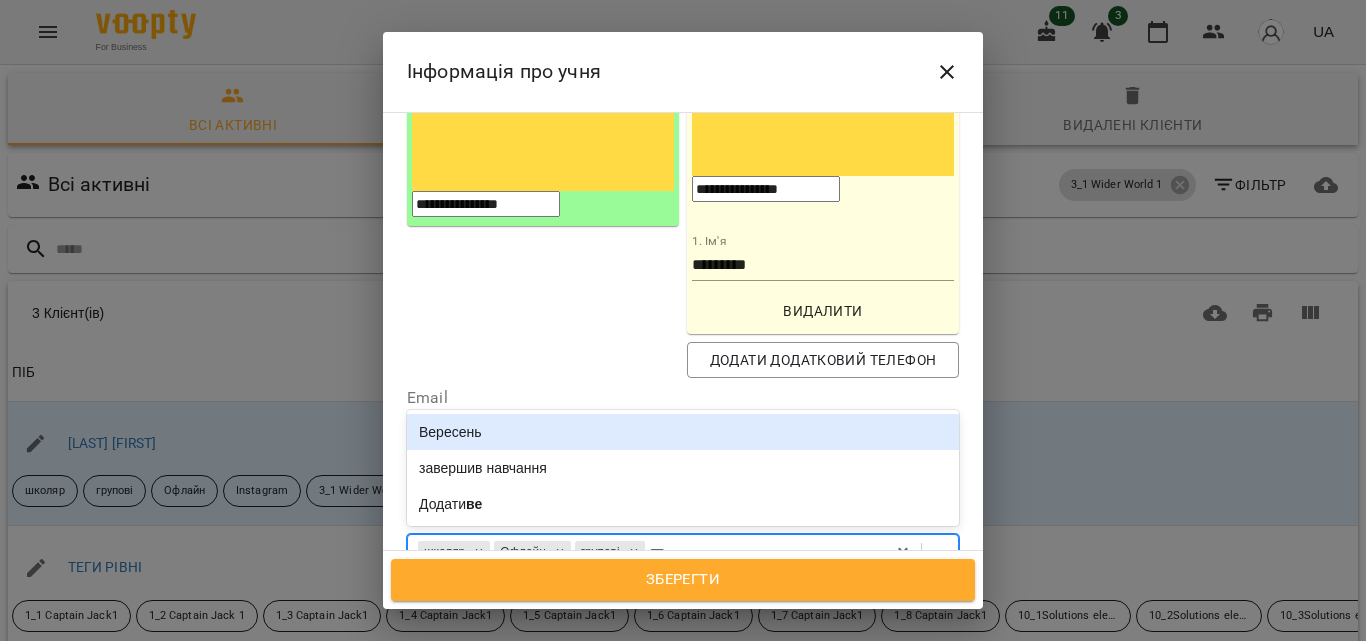 type on "****" 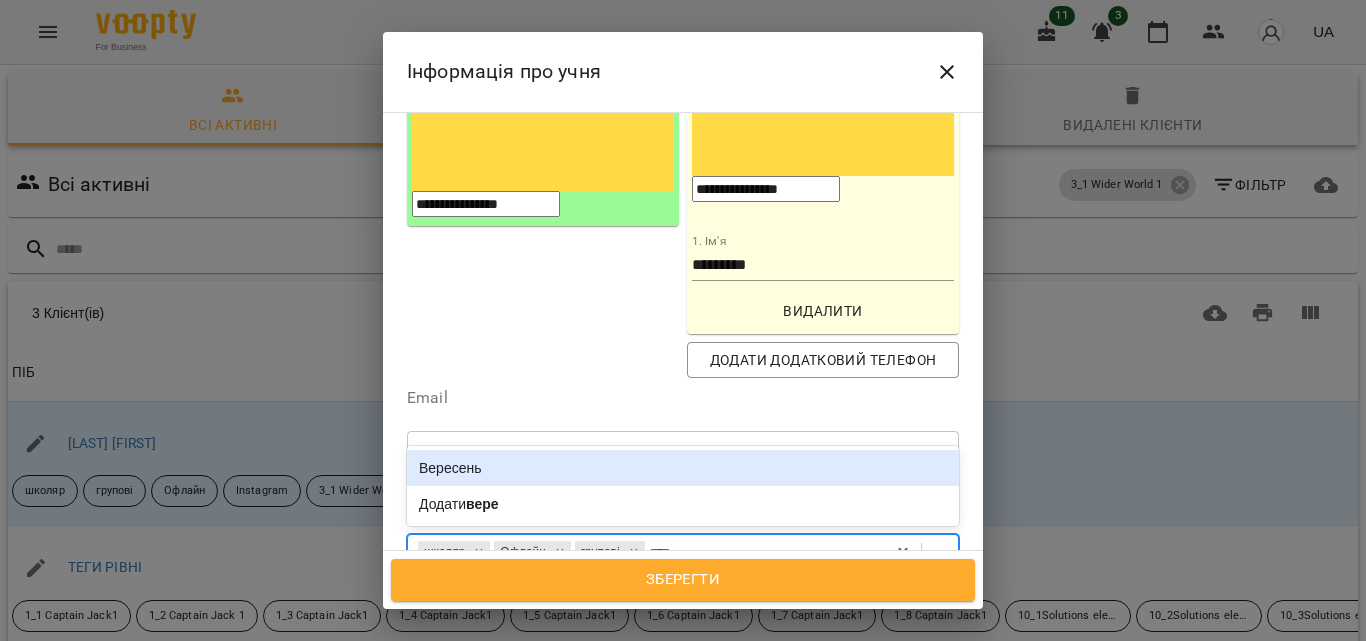 click on "Вересень" at bounding box center [683, 468] 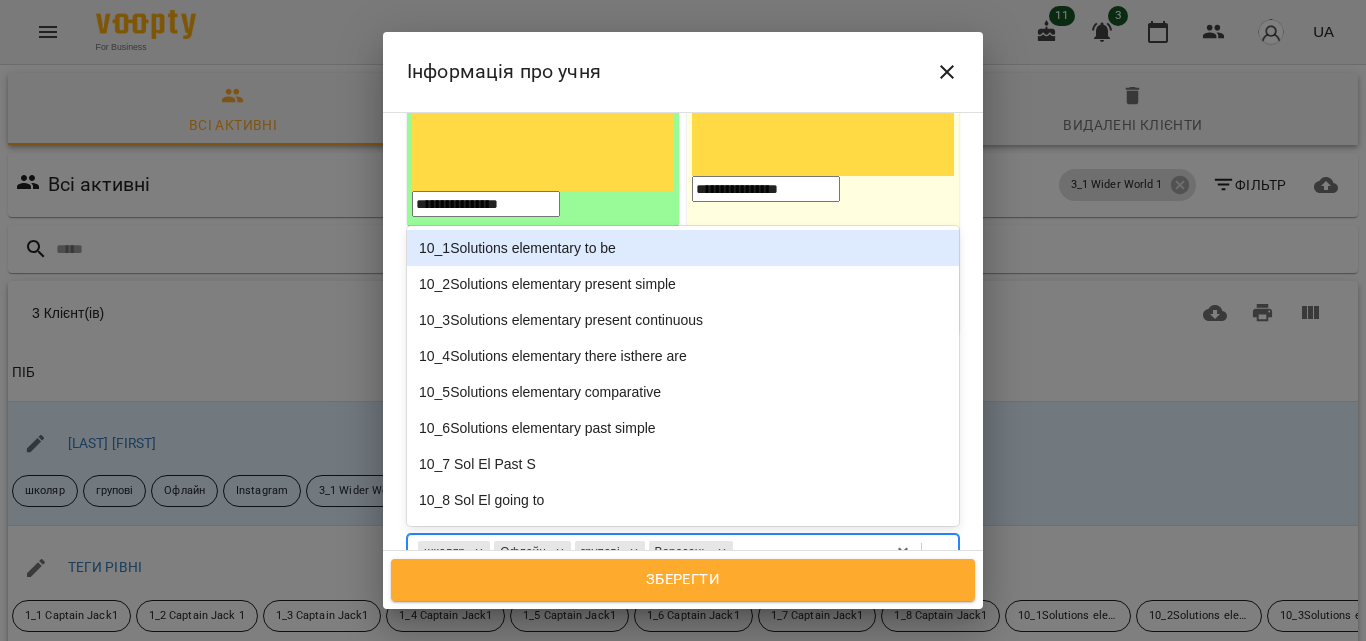 click on "школяр Офлайн групові Вересень" at bounding box center [646, 552] 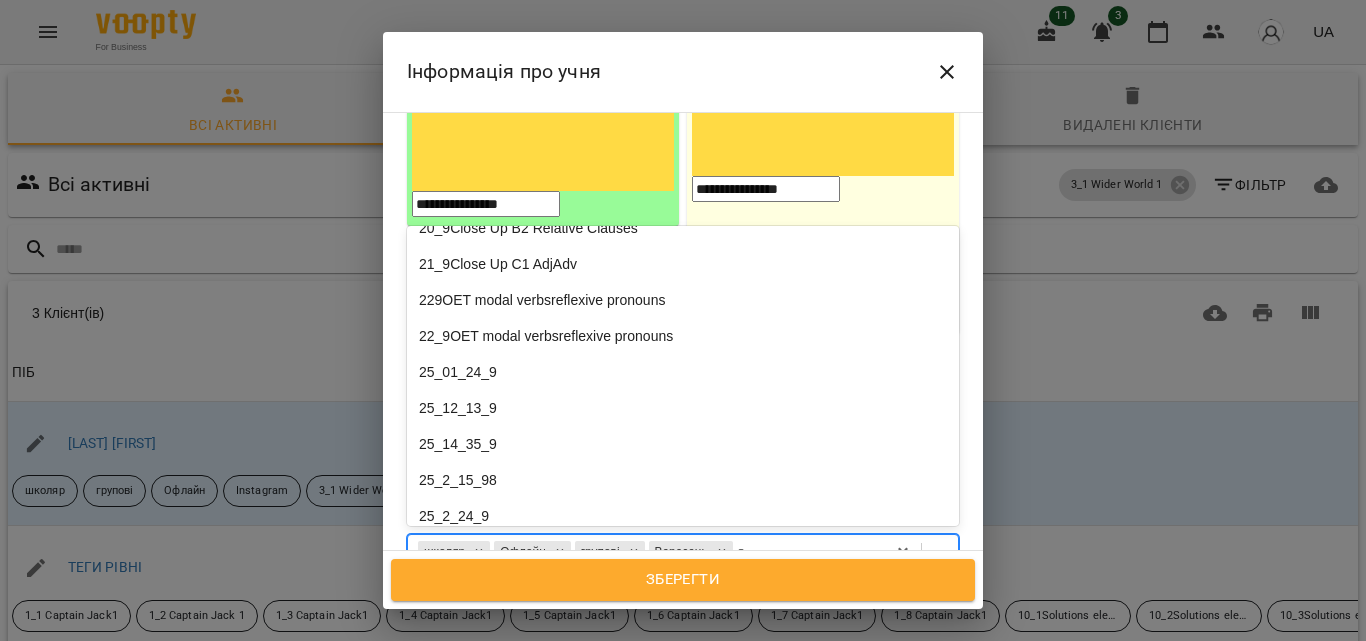 scroll, scrollTop: 0, scrollLeft: 0, axis: both 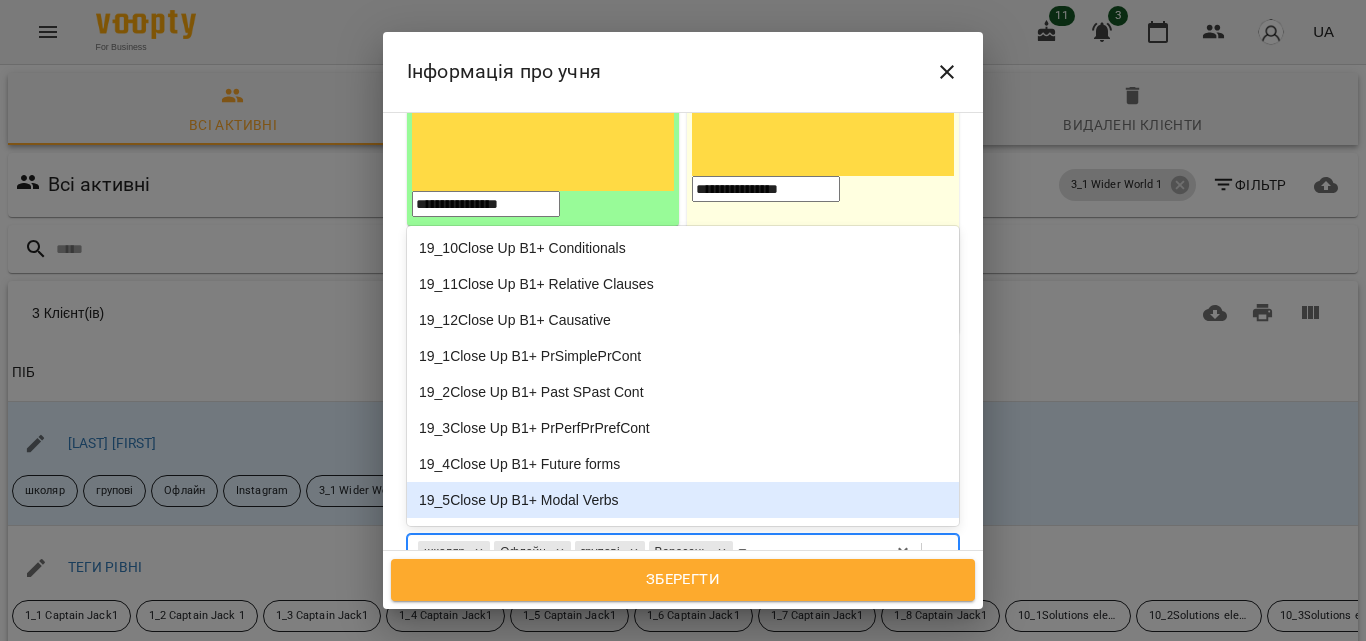 type on "***" 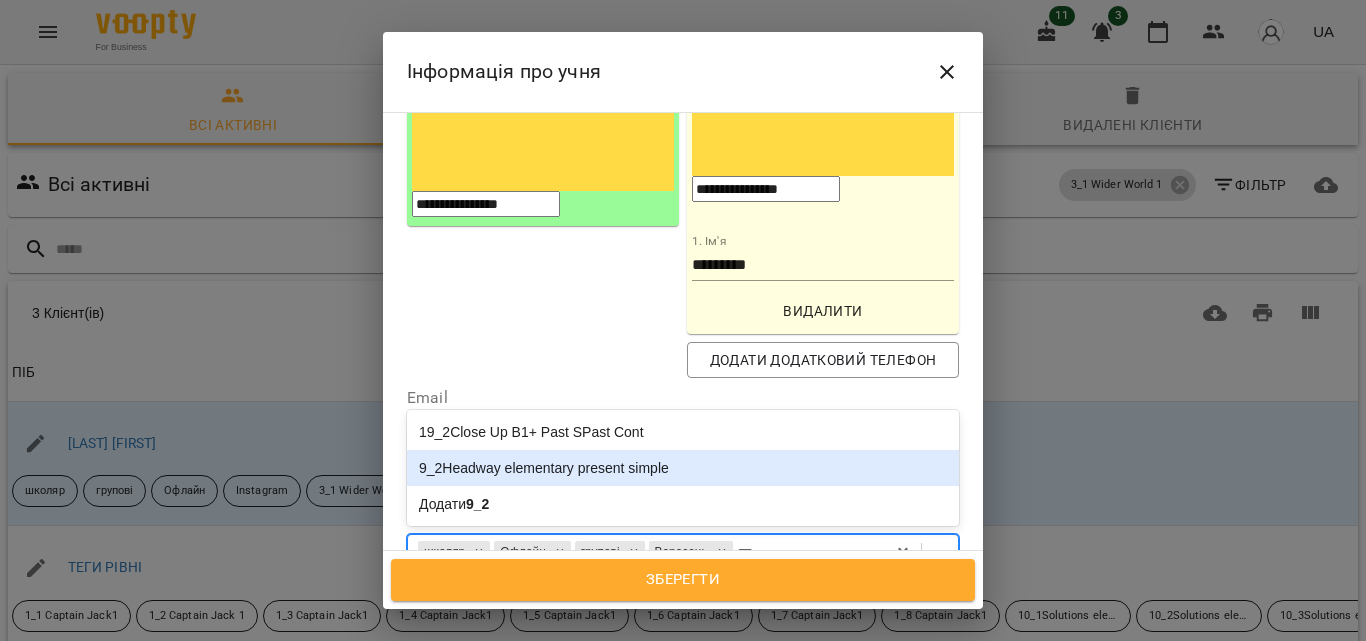 click on "9_2Headway elementary present simple" at bounding box center [683, 468] 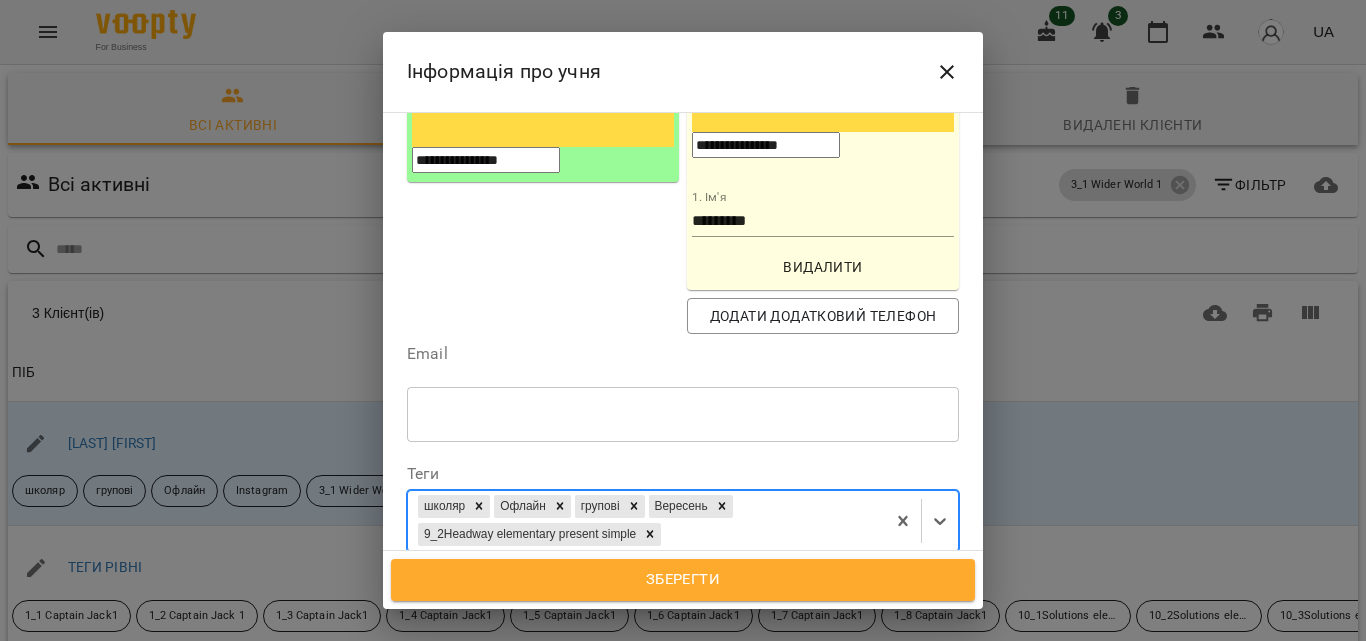 scroll, scrollTop: 405, scrollLeft: 0, axis: vertical 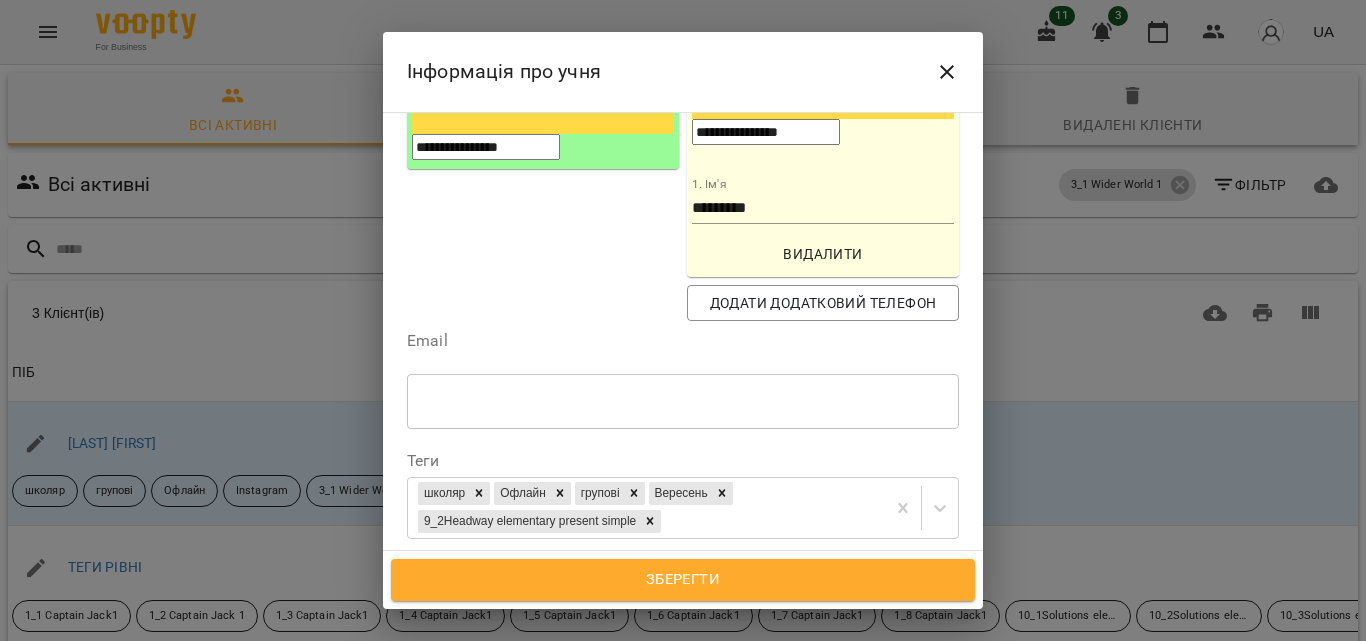 click on "Дата народження" at bounding box center [683, 569] 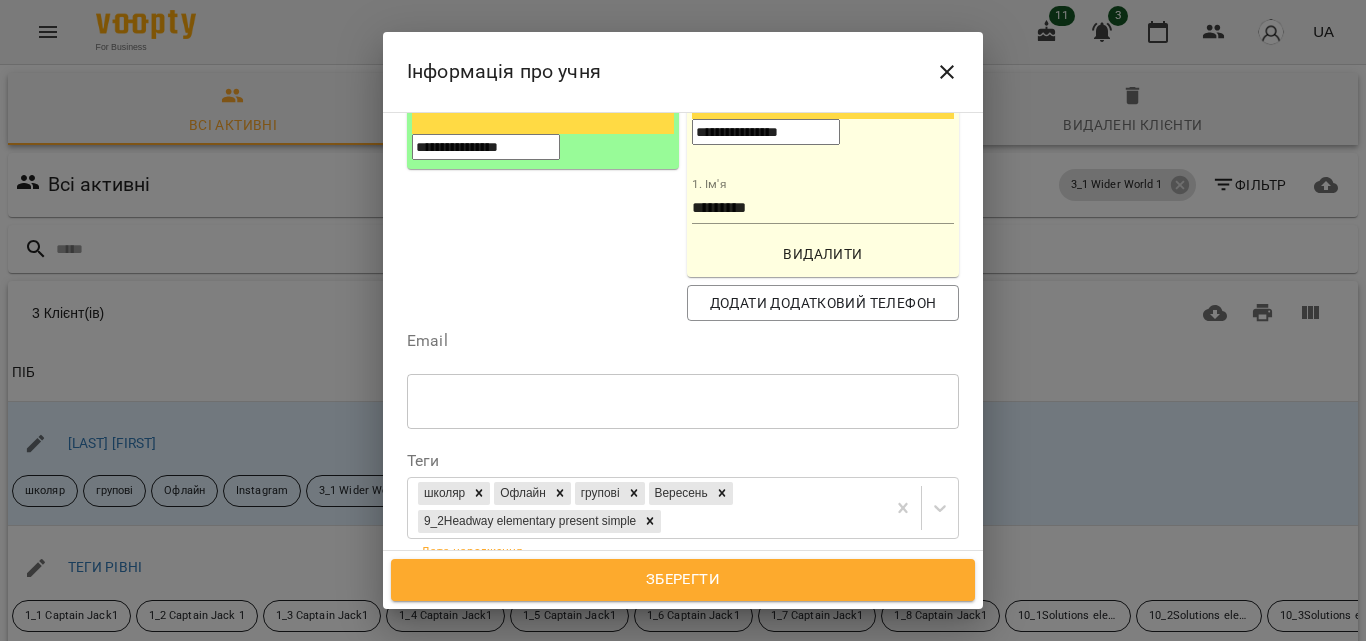 click on "**********" at bounding box center (493, 579) 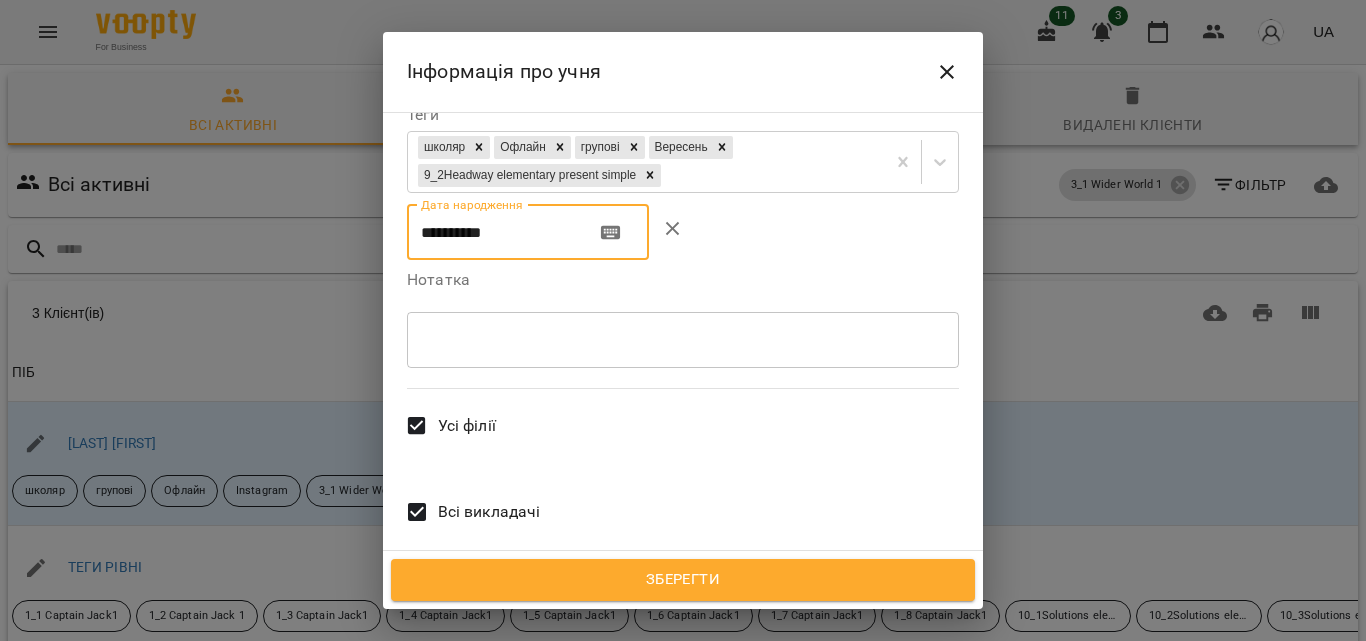 scroll, scrollTop: 771, scrollLeft: 0, axis: vertical 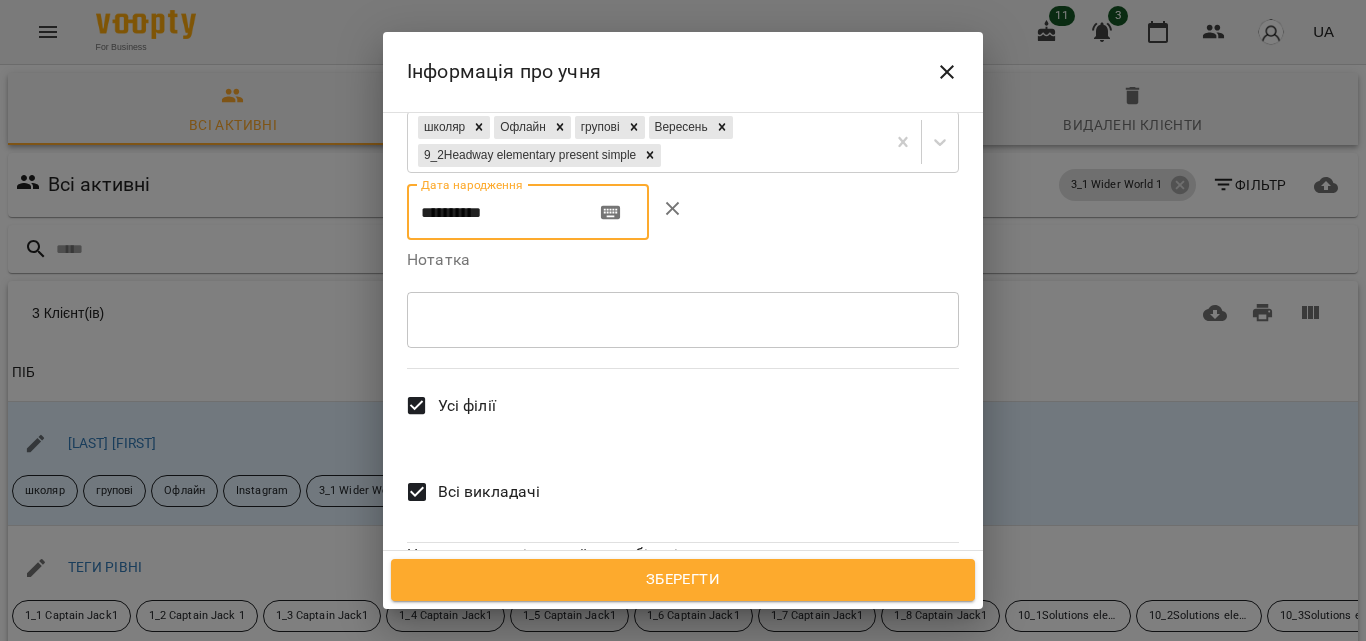 type on "**********" 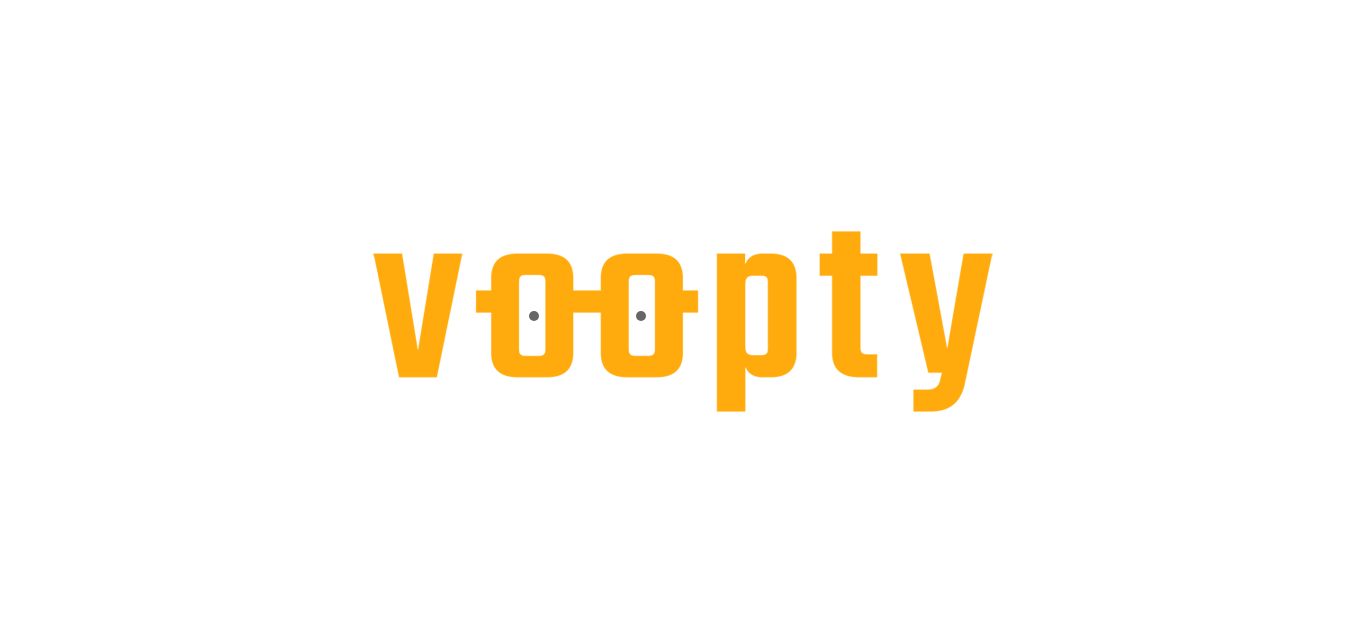 scroll, scrollTop: 0, scrollLeft: 0, axis: both 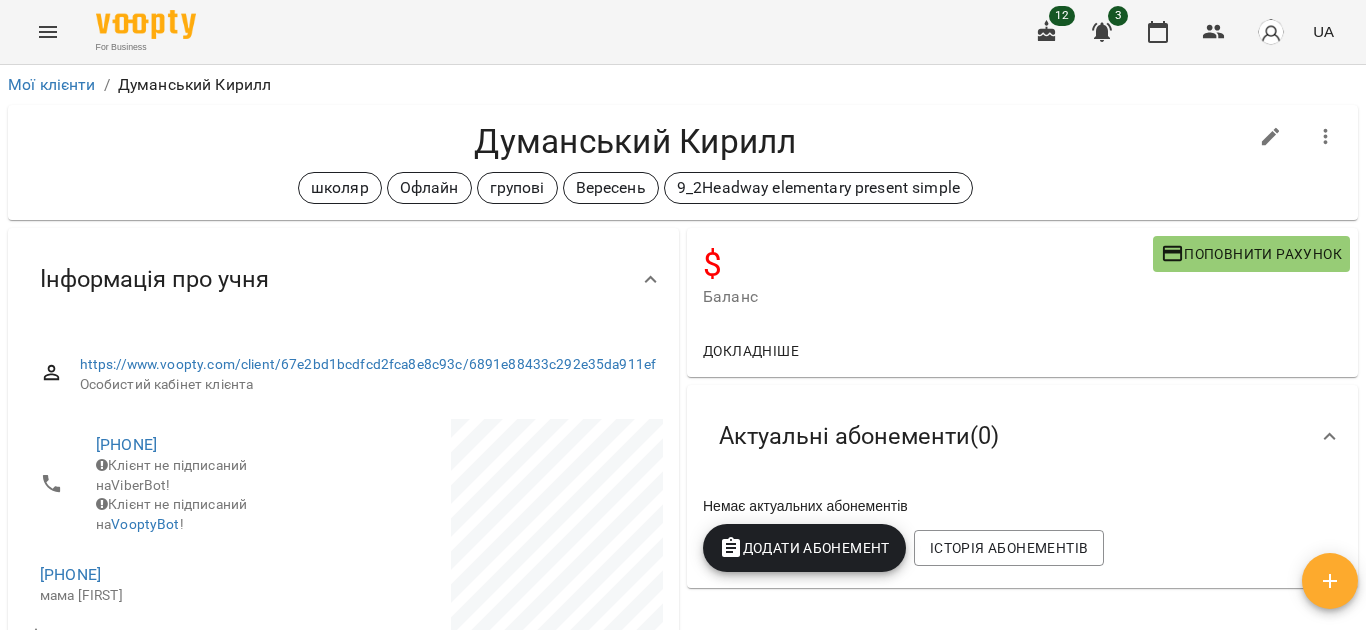 click at bounding box center [1326, 137] 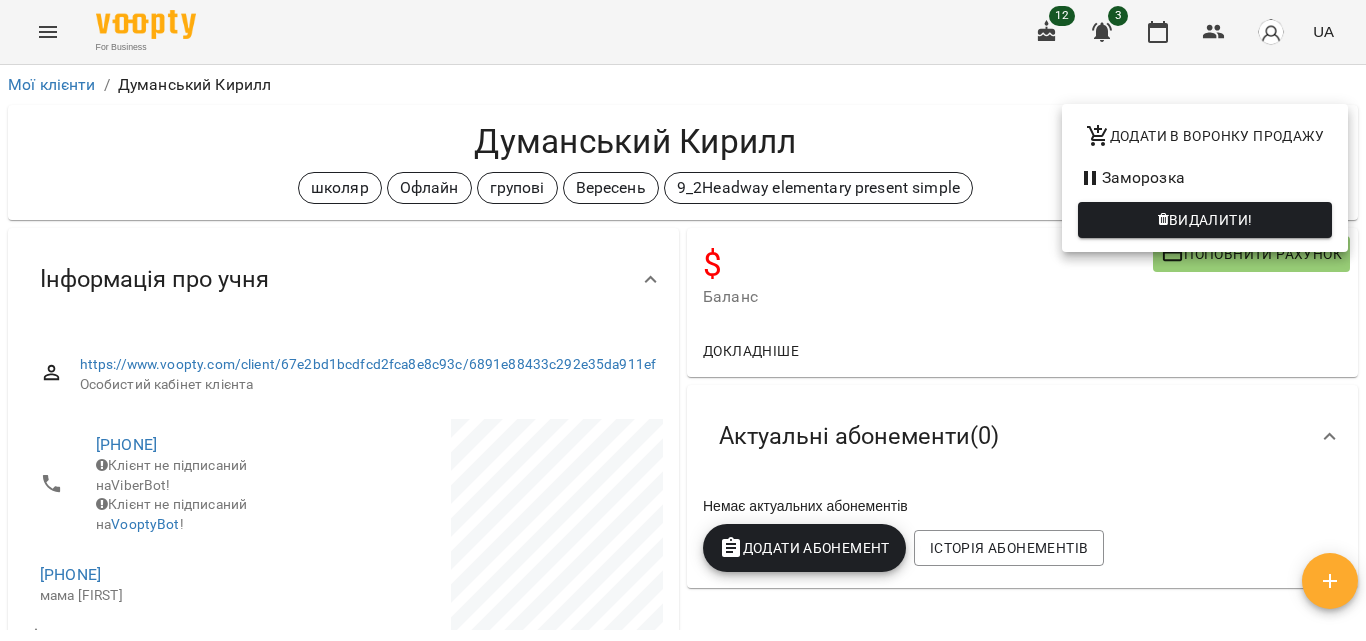 click on "Додати в воронку продажу" at bounding box center [1205, 136] 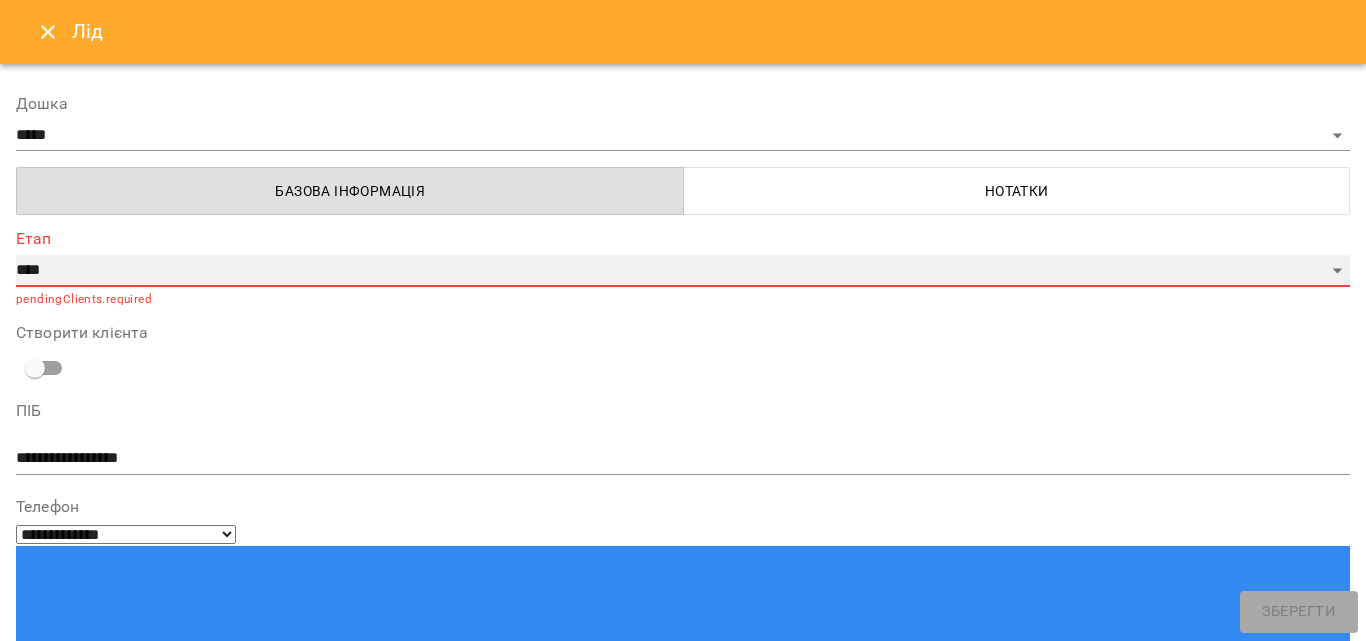 click on "**********" at bounding box center (683, 271) 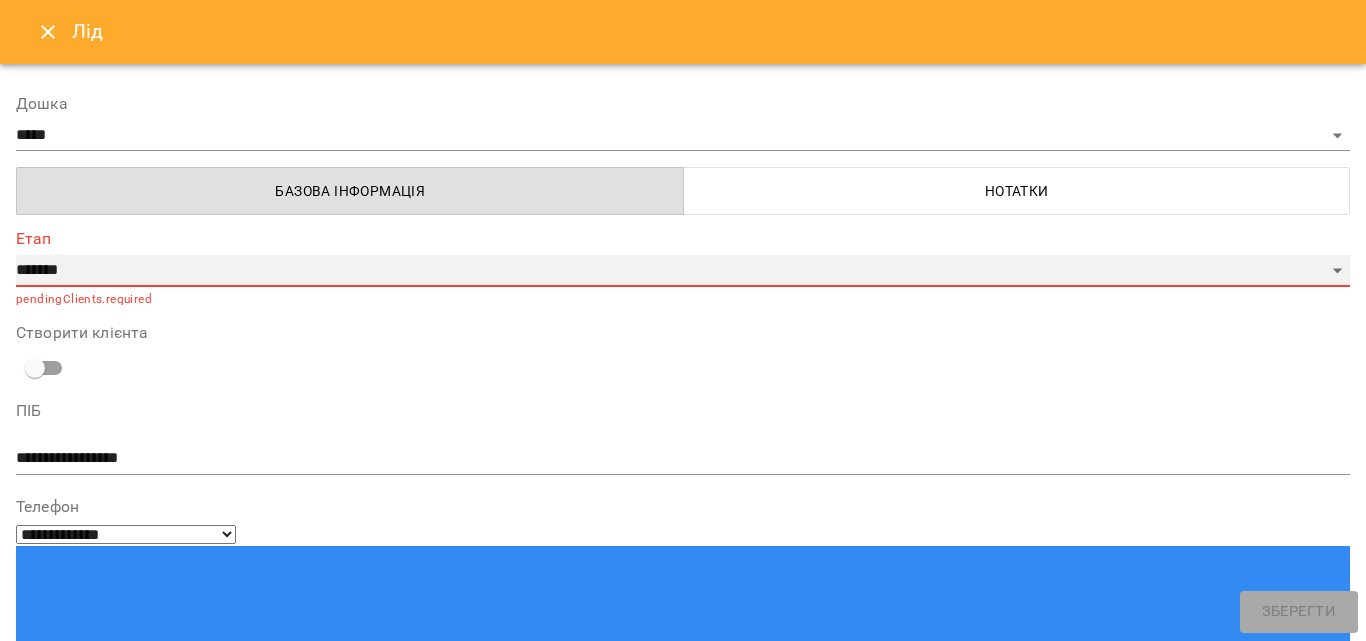 click on "**********" at bounding box center (683, 271) 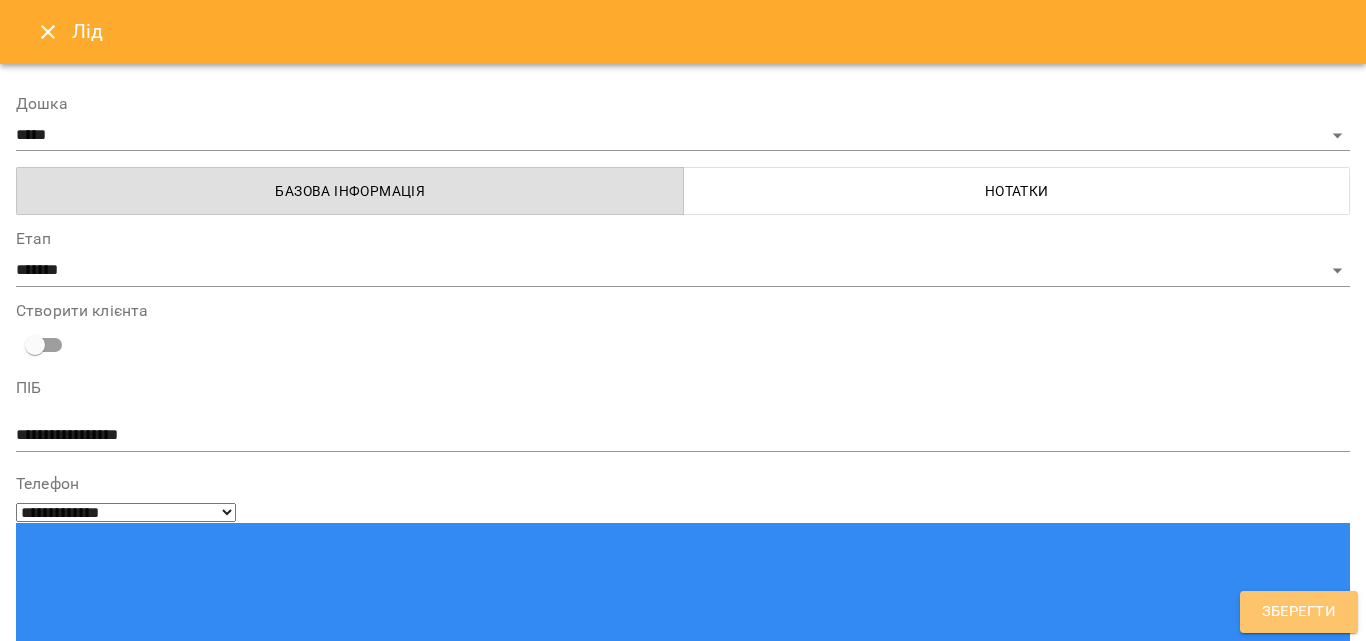 click on "Зберегти" at bounding box center [1299, 612] 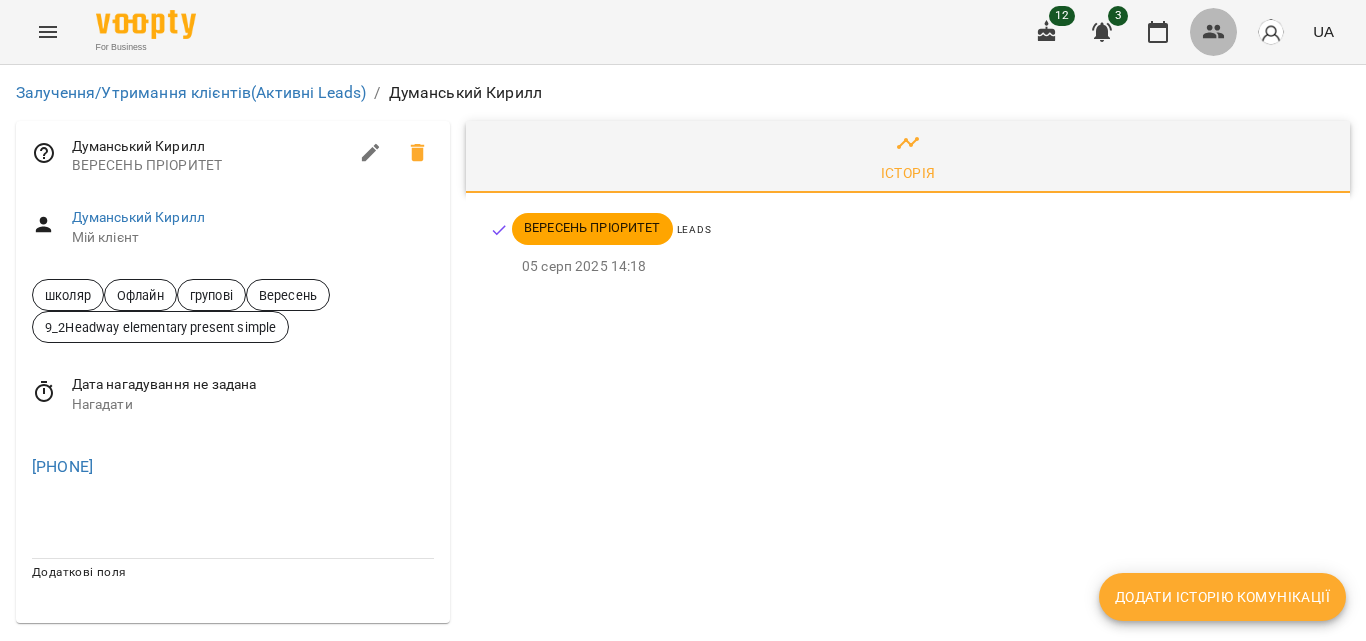 click 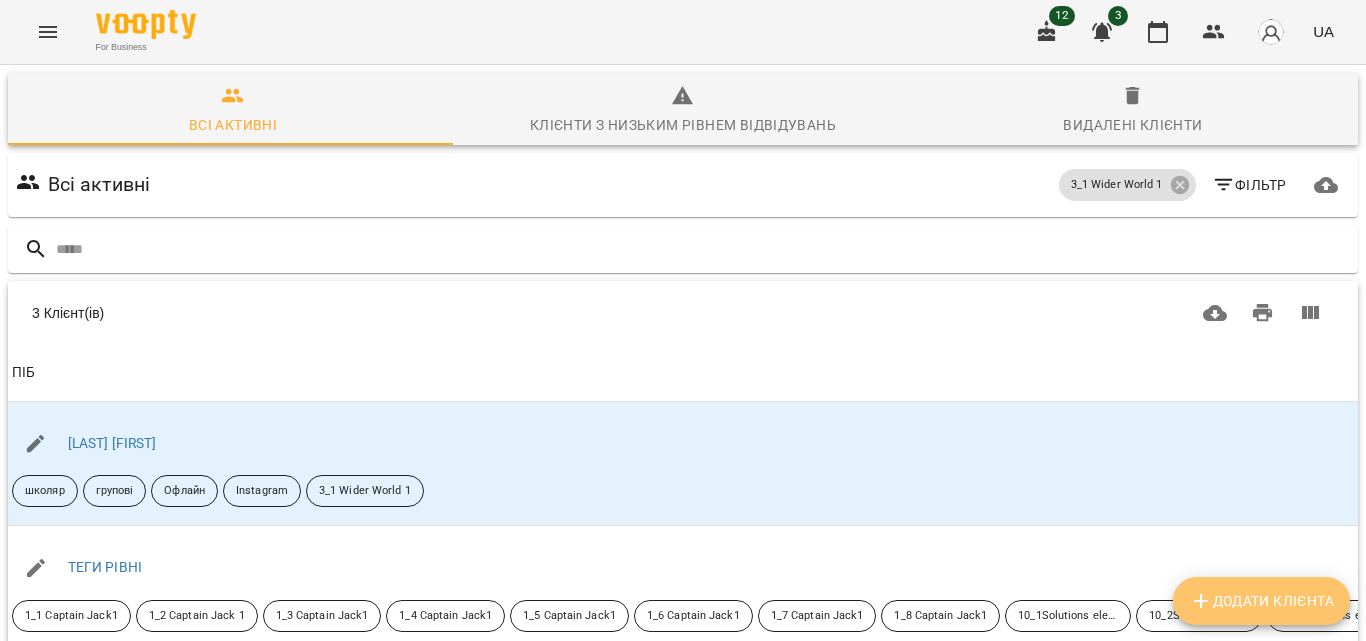 click 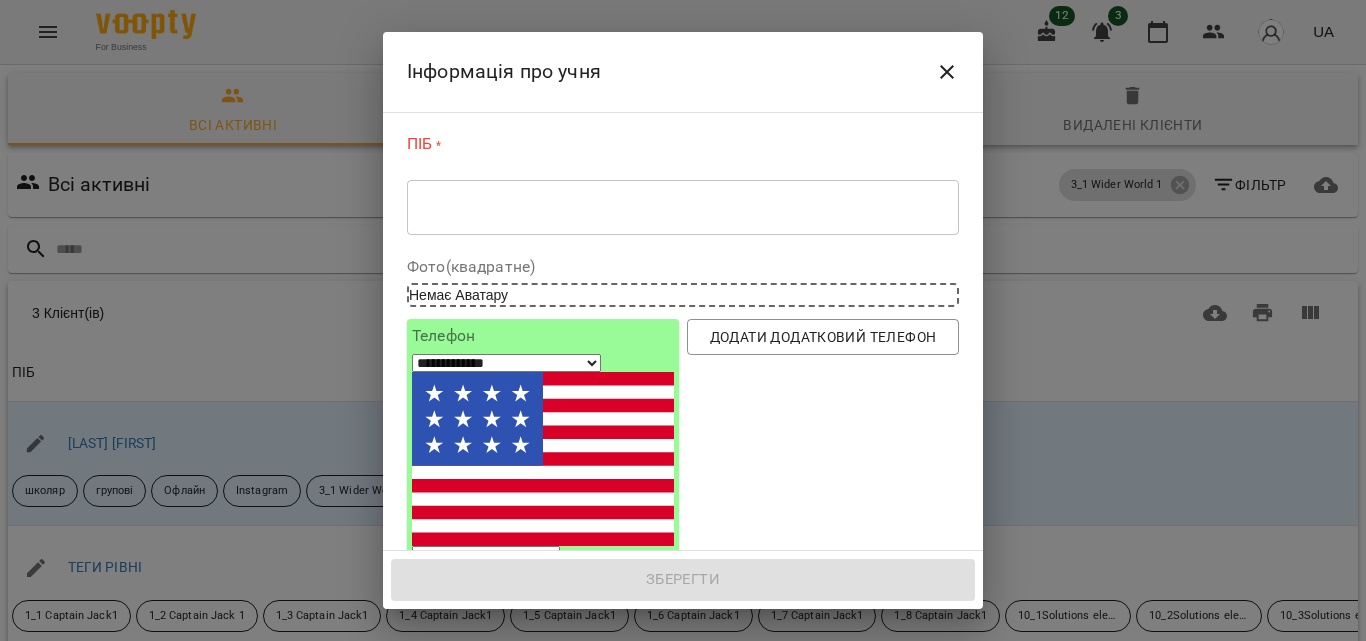 click at bounding box center (683, 207) 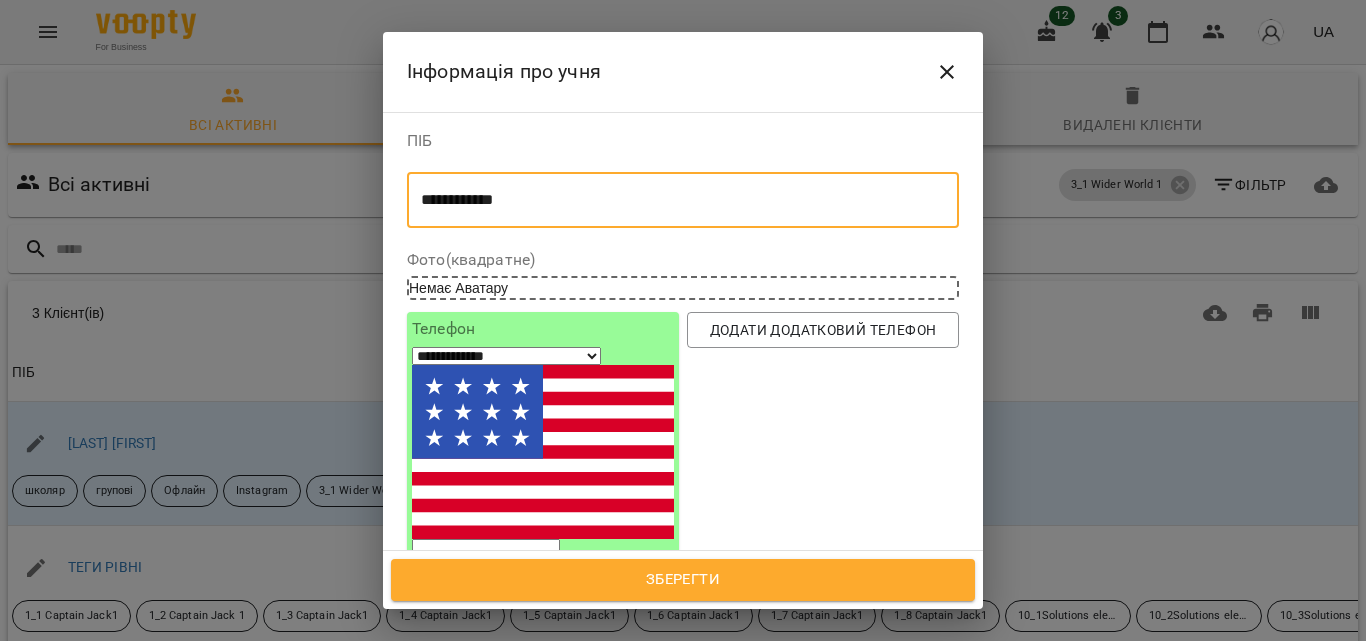 type on "**********" 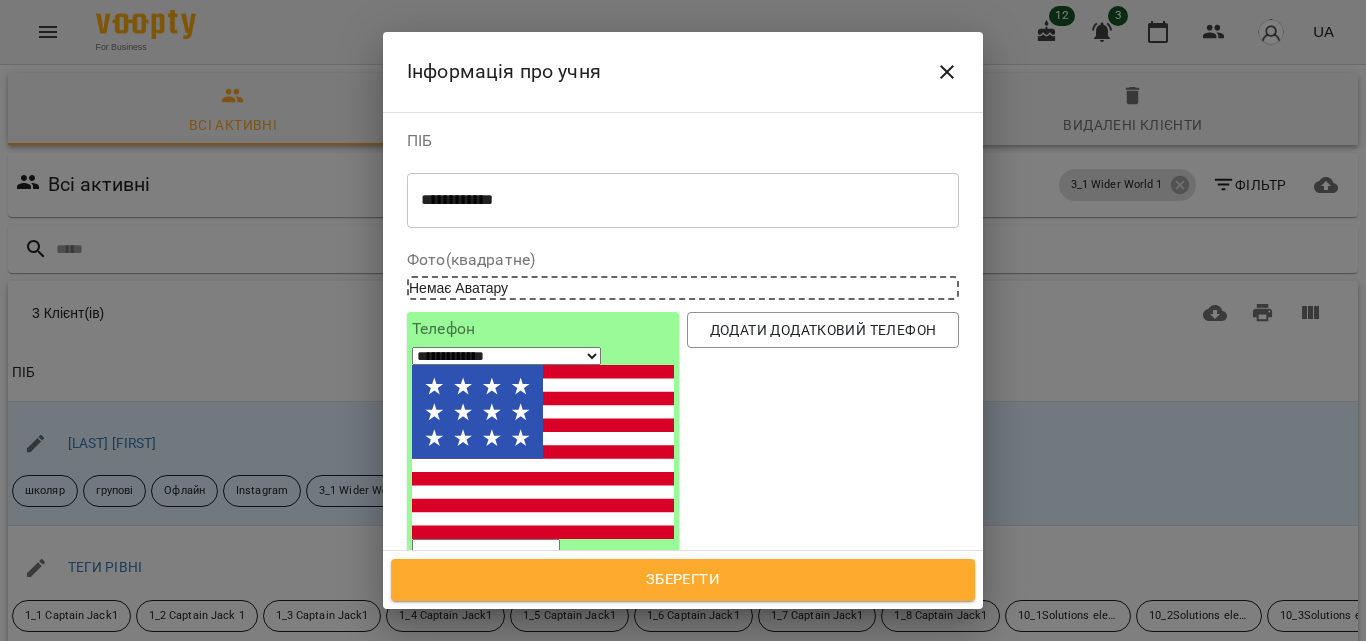 type on "*" 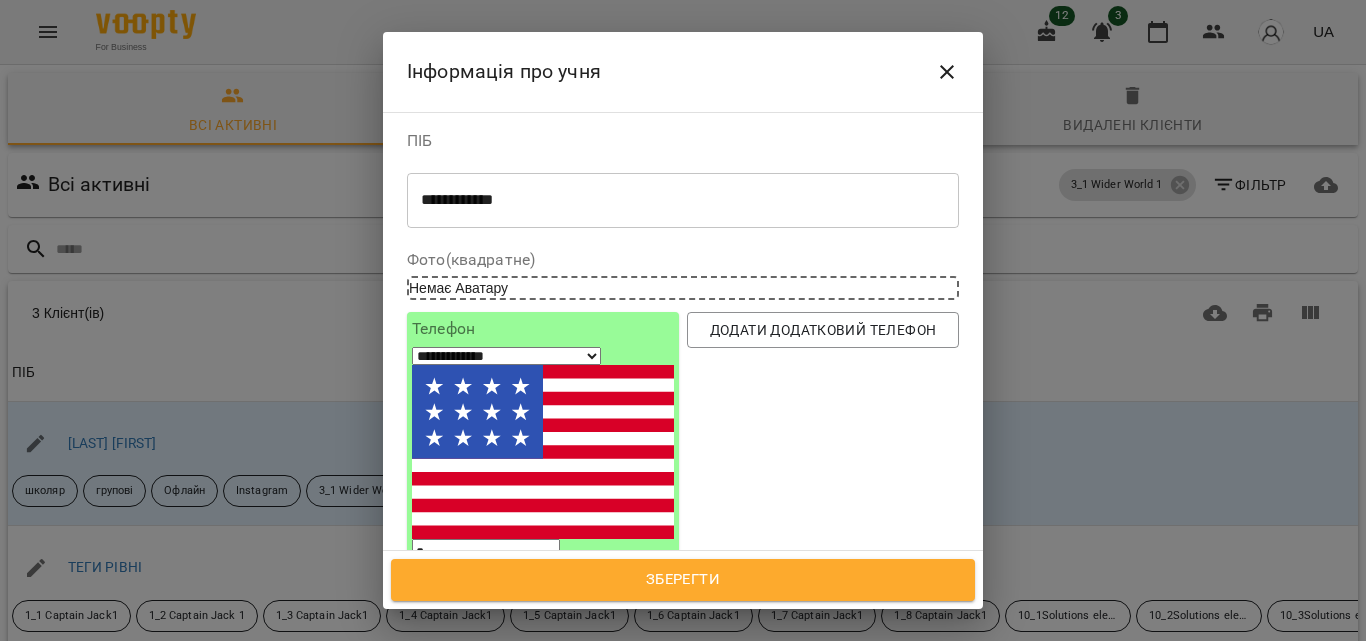 select on "**" 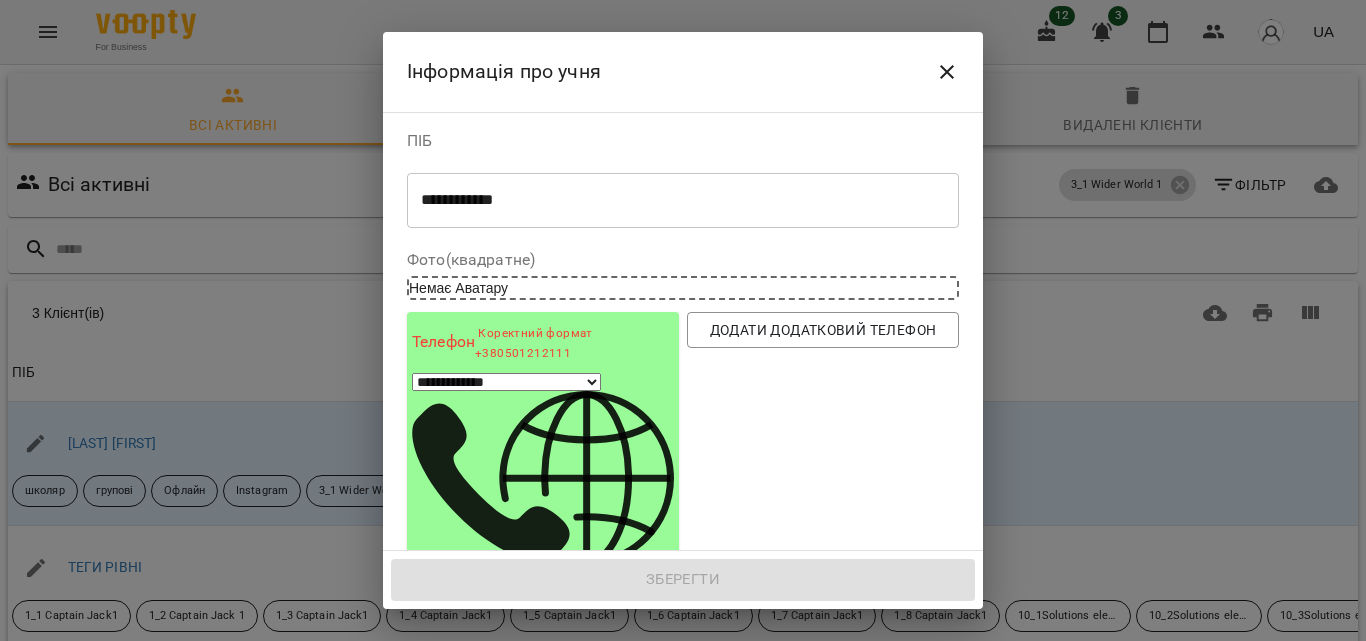 type on "***" 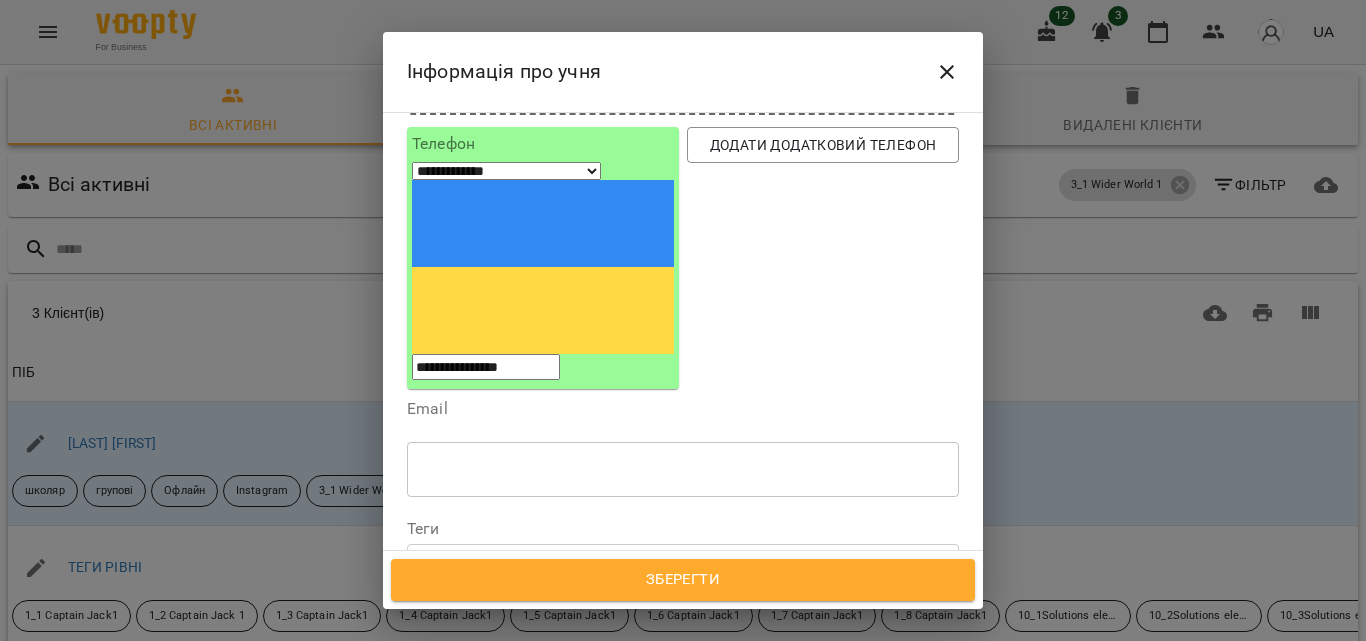 scroll, scrollTop: 215, scrollLeft: 0, axis: vertical 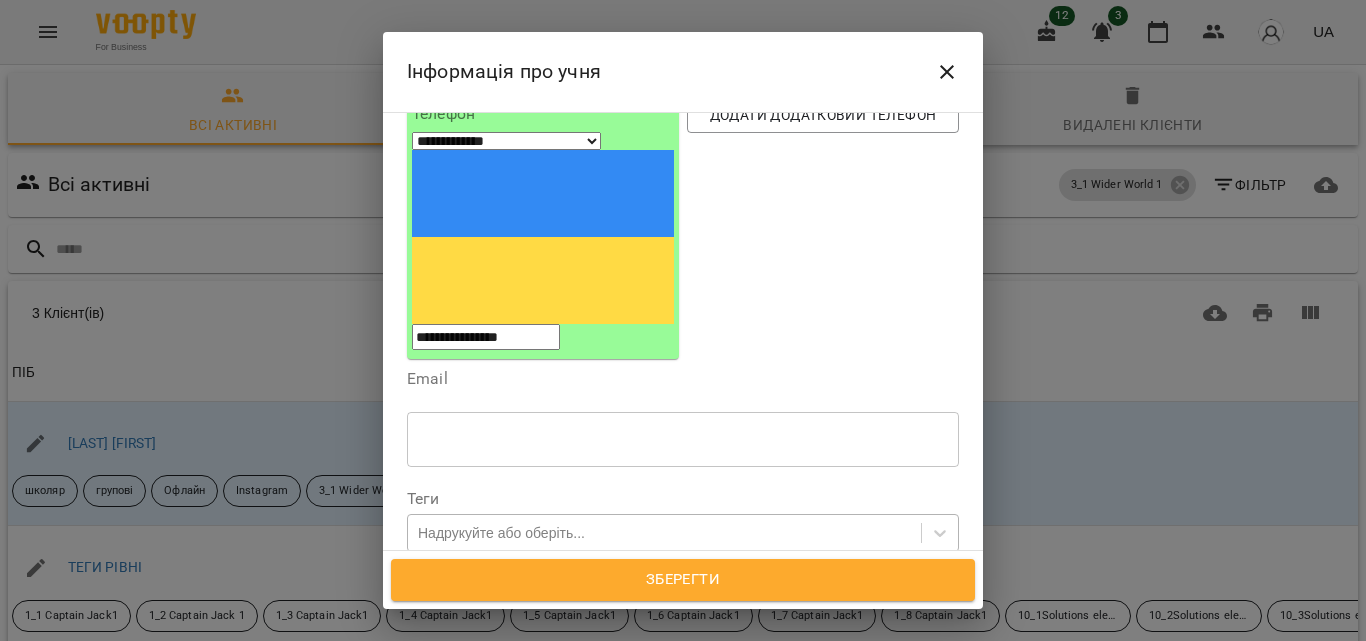type on "**********" 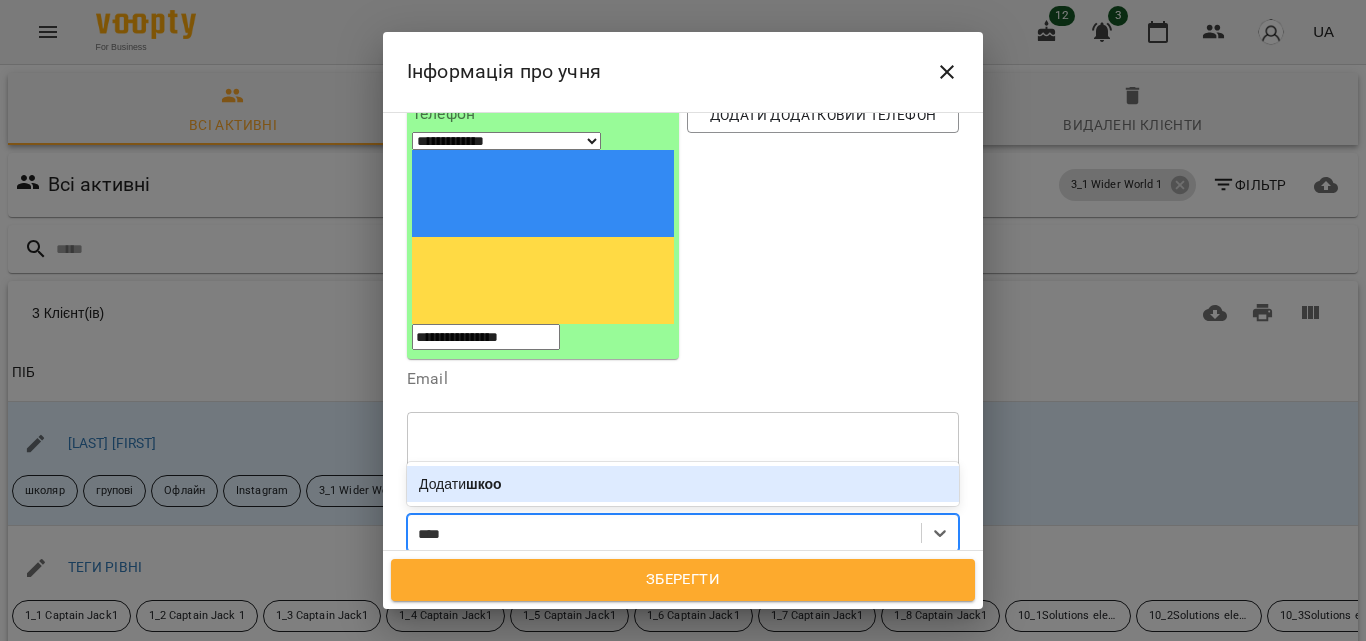 type on "***" 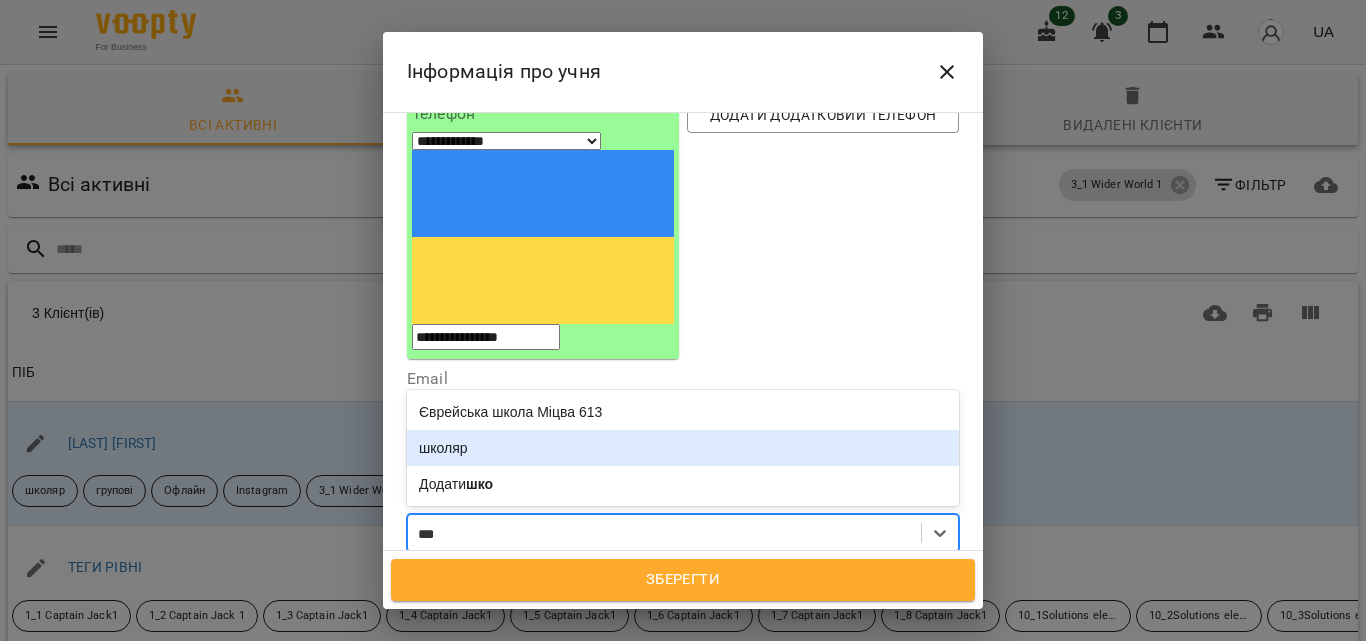 click on "школяр" at bounding box center [683, 448] 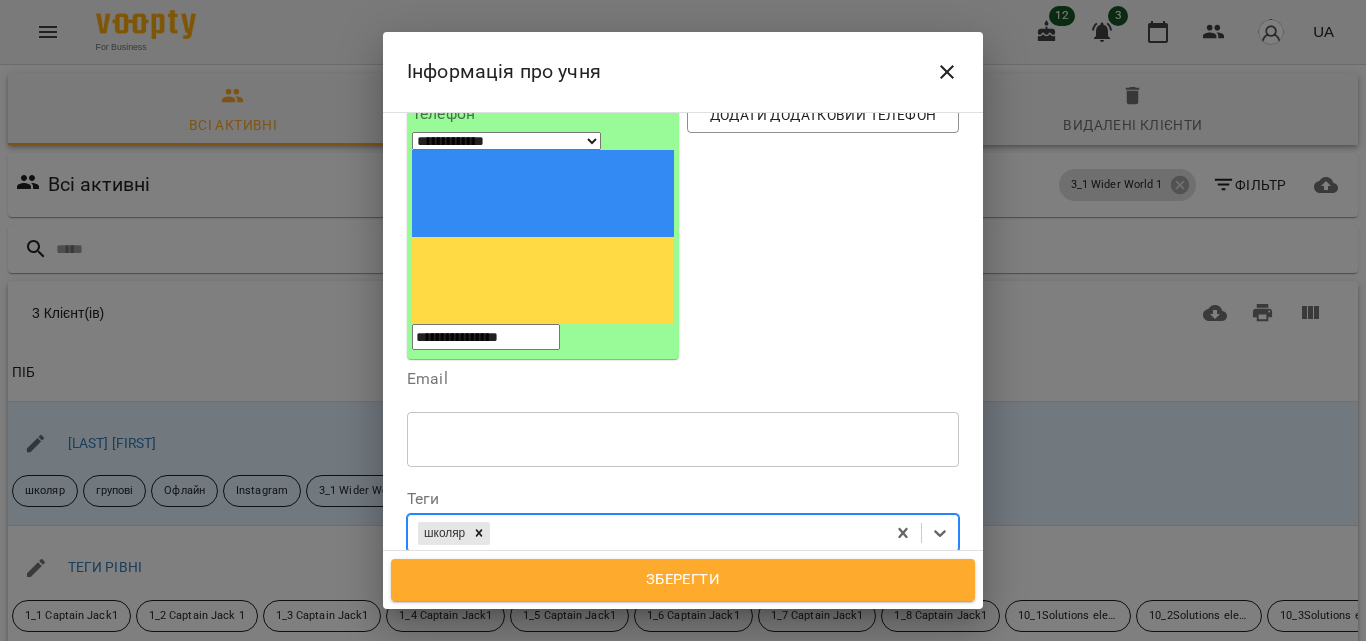 click on "школяр" at bounding box center (646, 533) 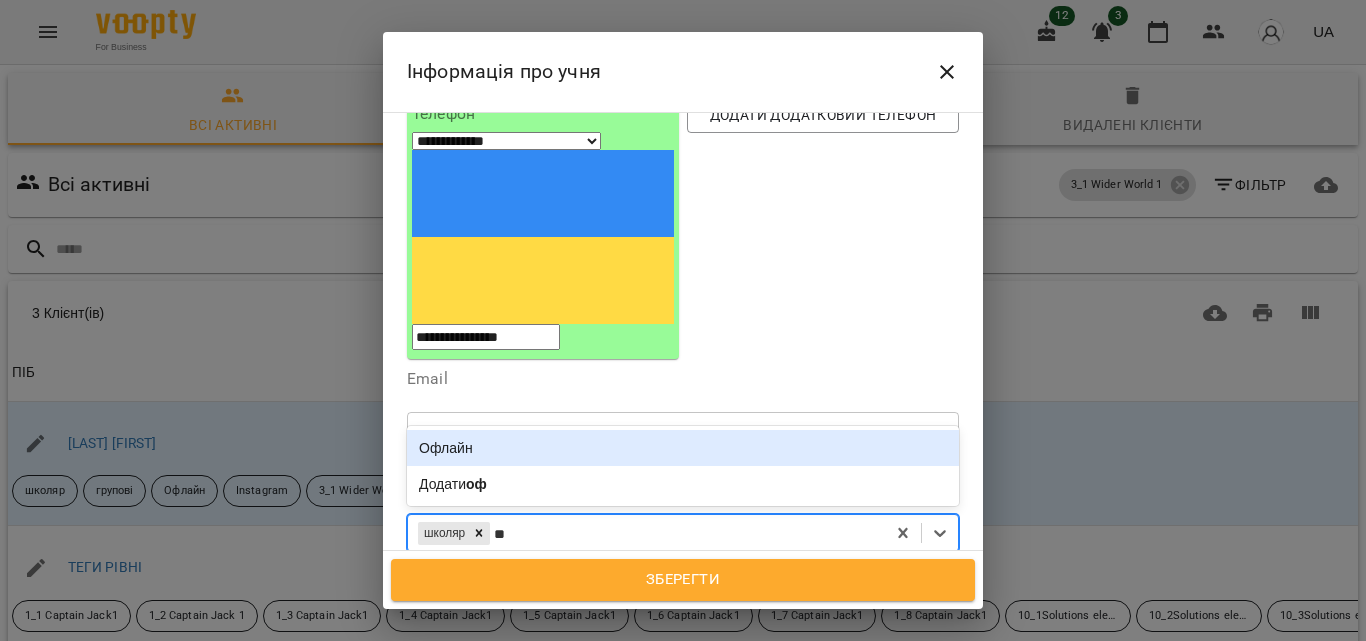 type on "***" 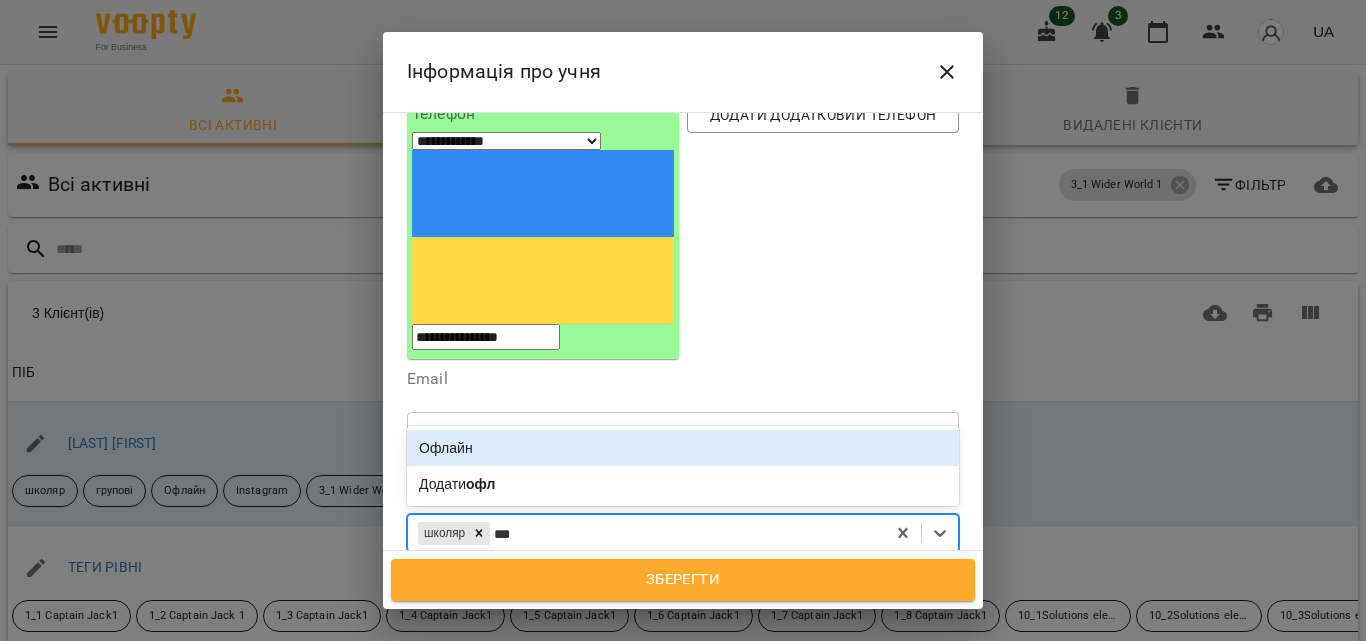 click on "Офлайн" at bounding box center [683, 448] 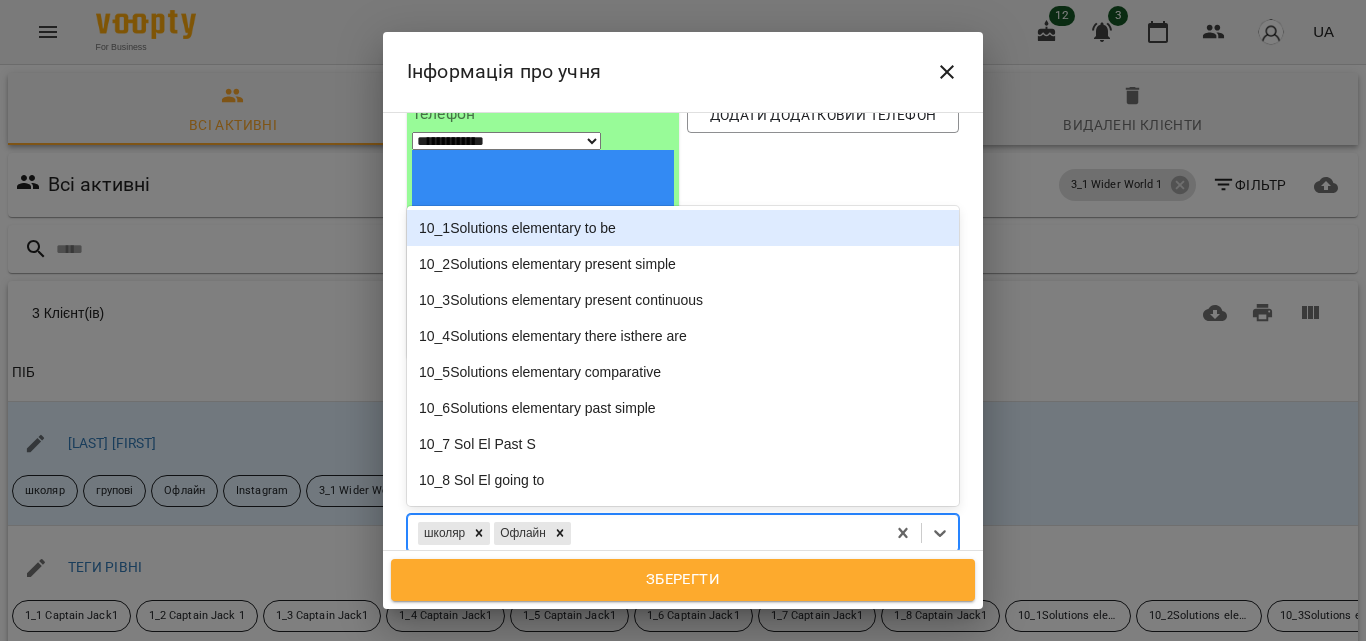 click on "школяр Офлайн" at bounding box center [646, 533] 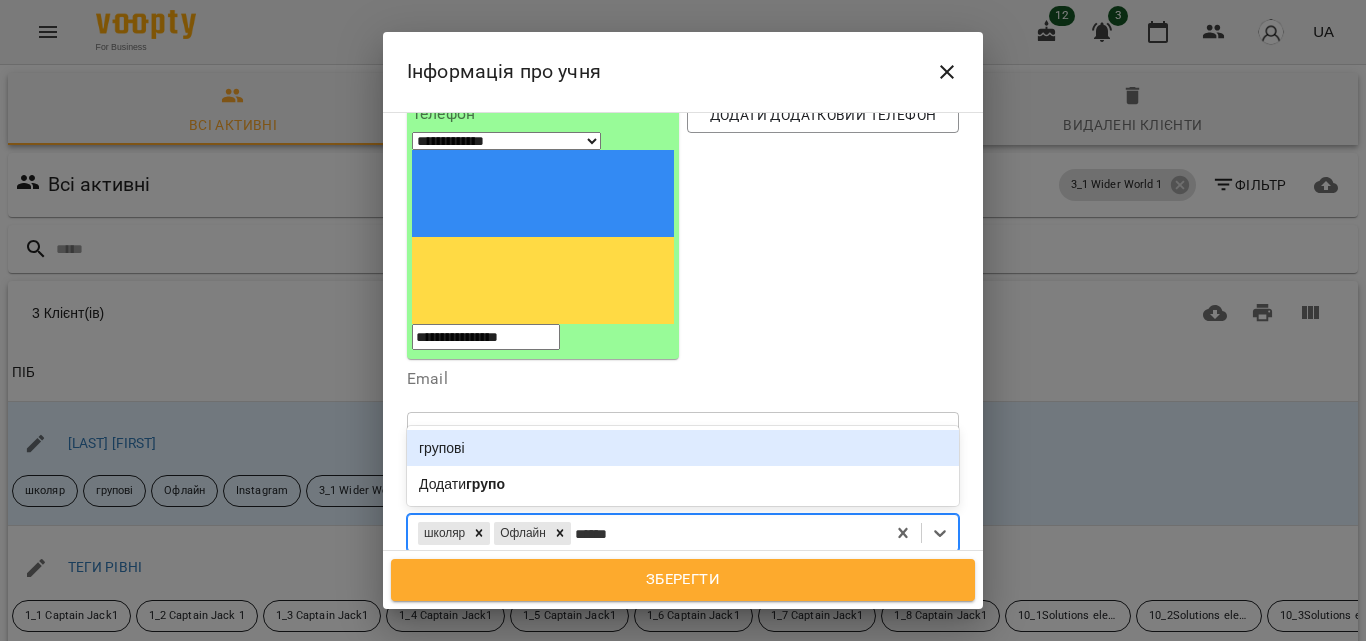 type on "*******" 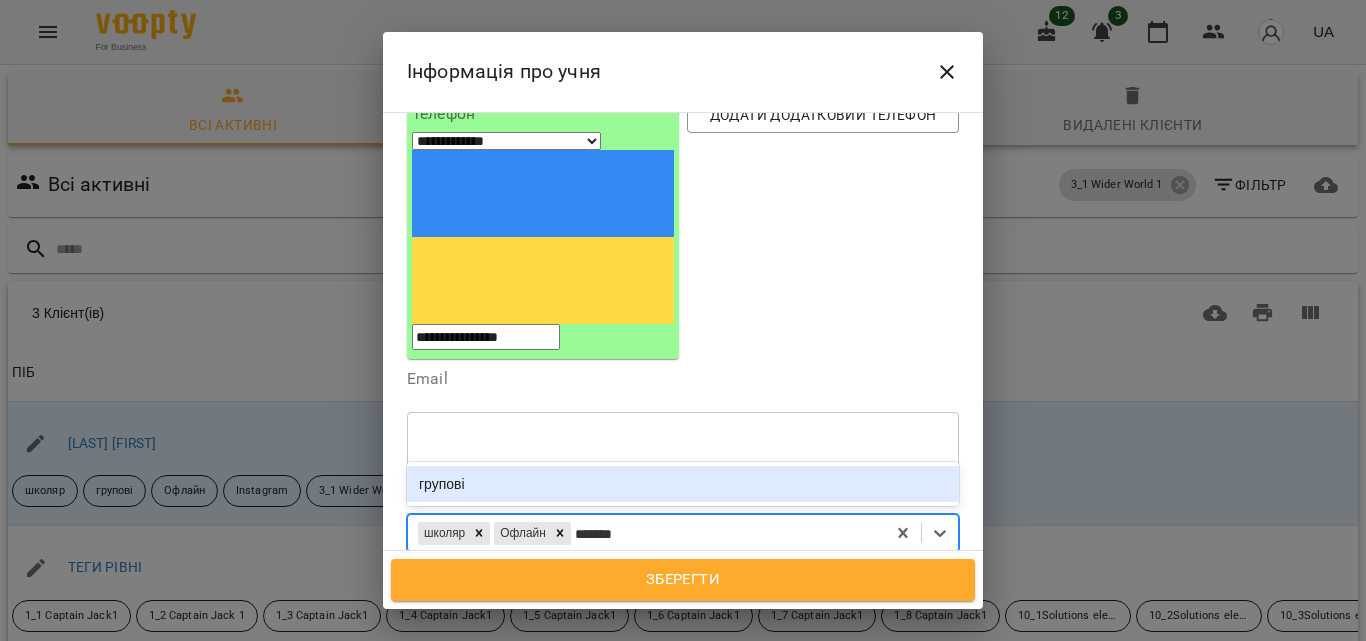 click on "групові" at bounding box center (683, 484) 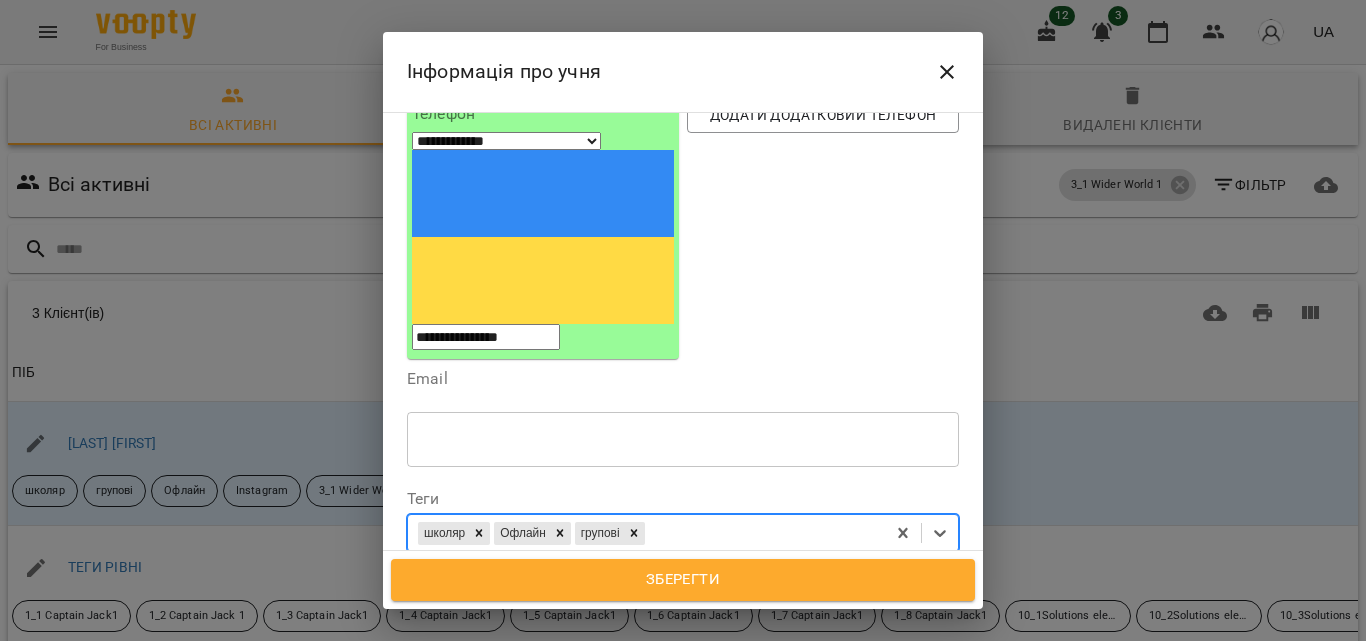 click on "школяр Офлайн групові" at bounding box center [646, 533] 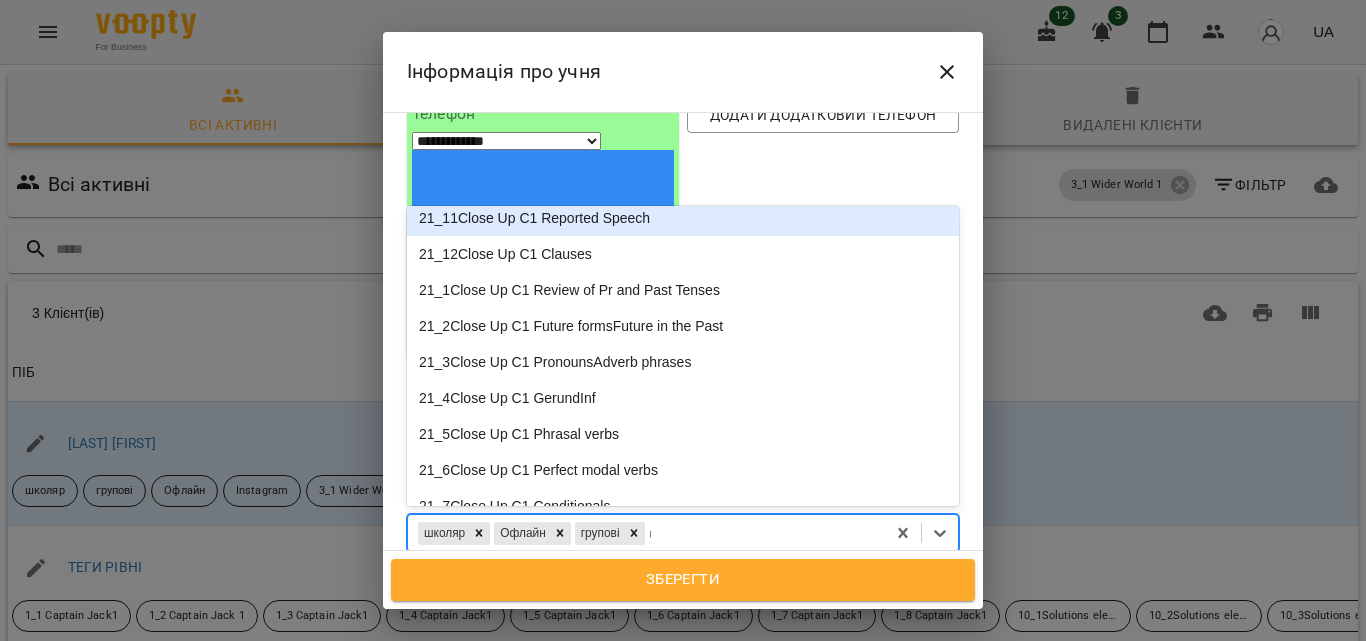 scroll, scrollTop: 0, scrollLeft: 0, axis: both 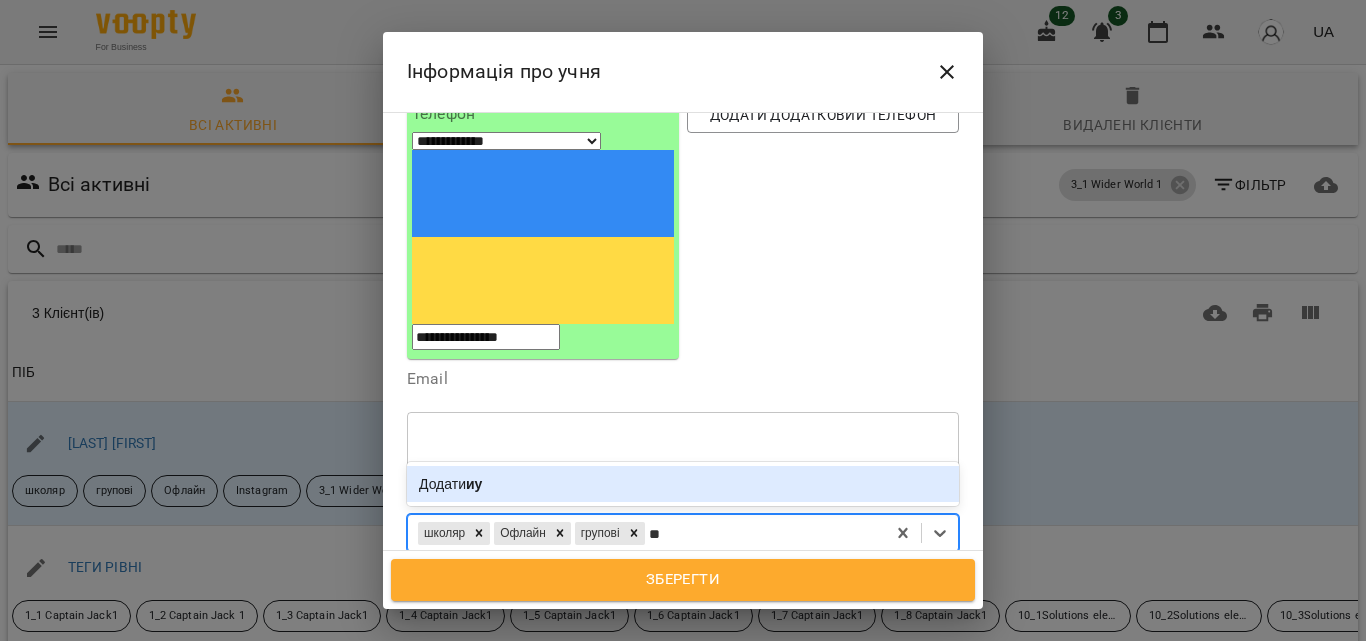 type on "*" 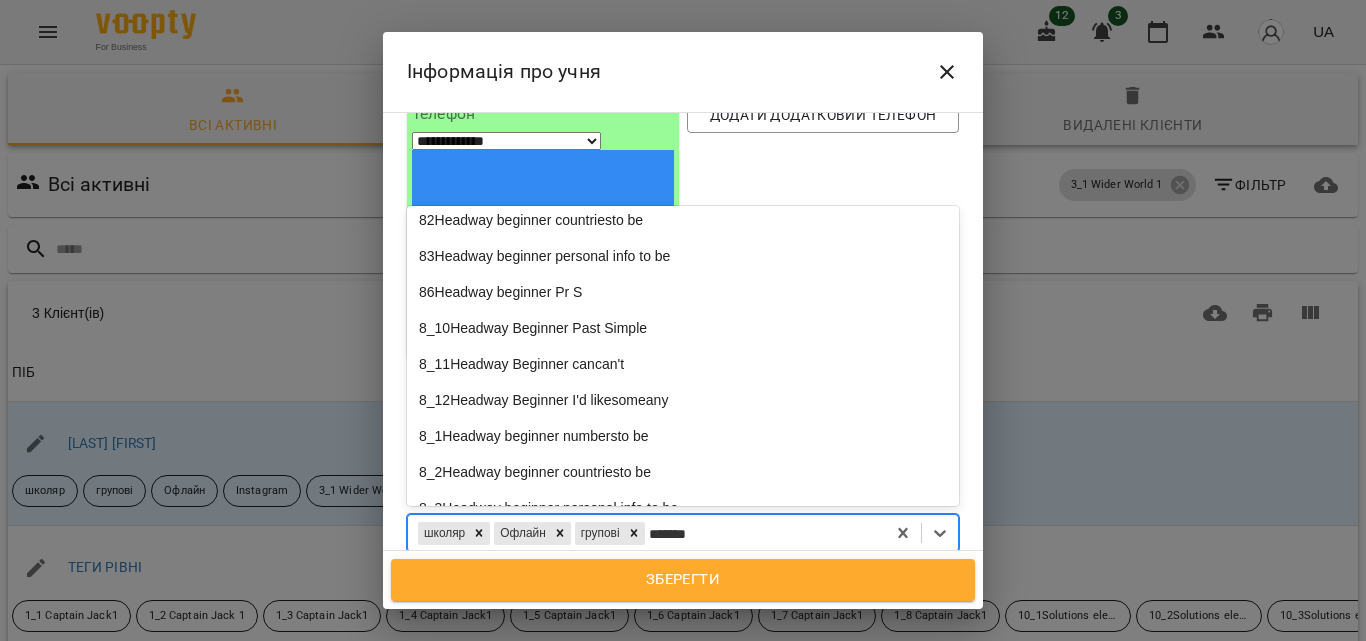 scroll, scrollTop: 0, scrollLeft: 0, axis: both 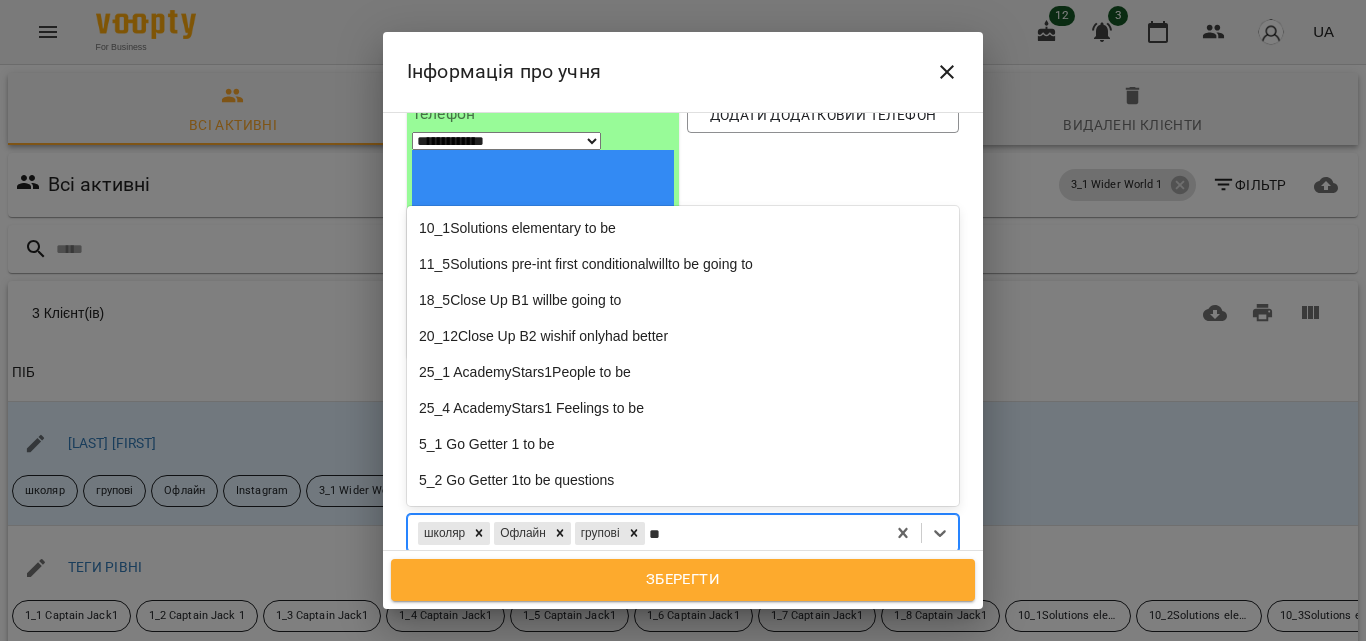 type on "*" 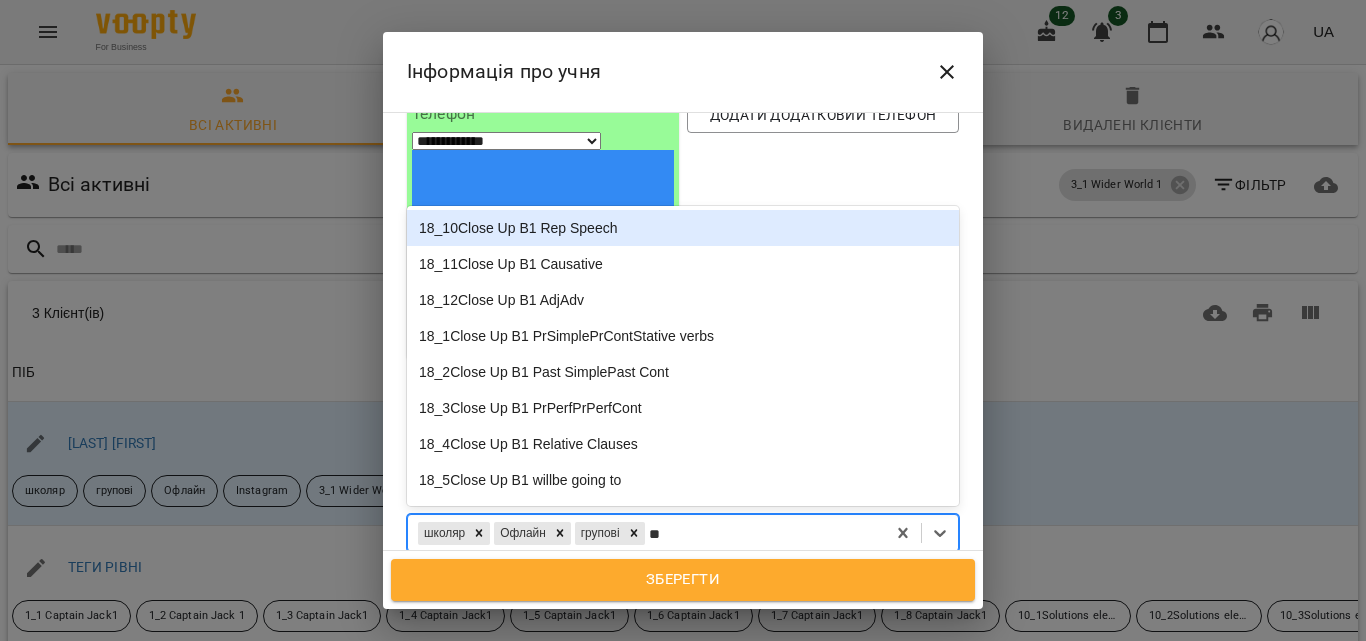 type on "***" 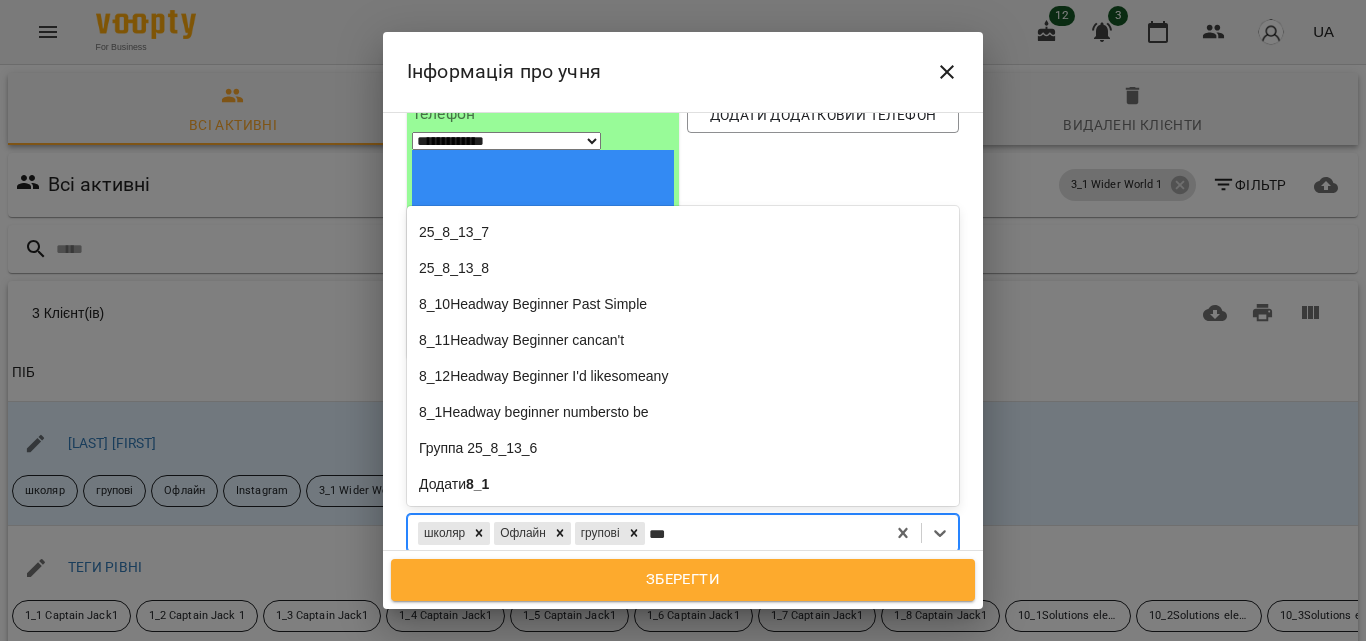 scroll, scrollTop: 142, scrollLeft: 0, axis: vertical 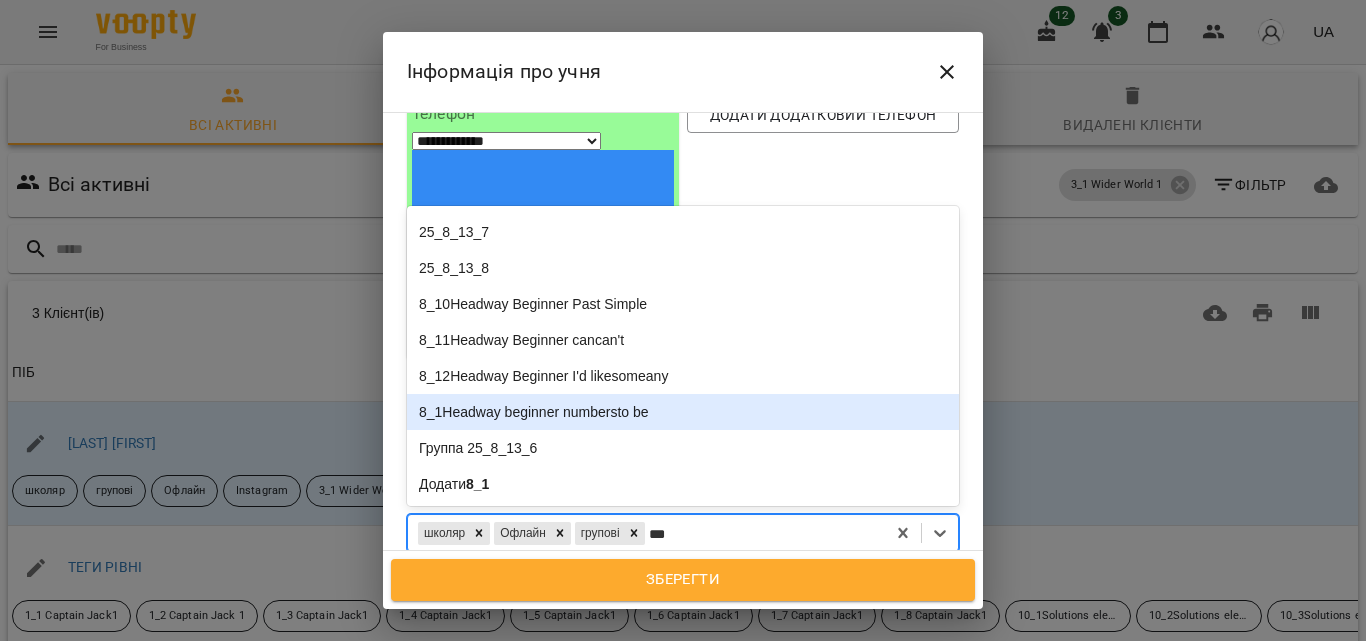 click on "8_1Headway beginner numbersto be" at bounding box center [683, 412] 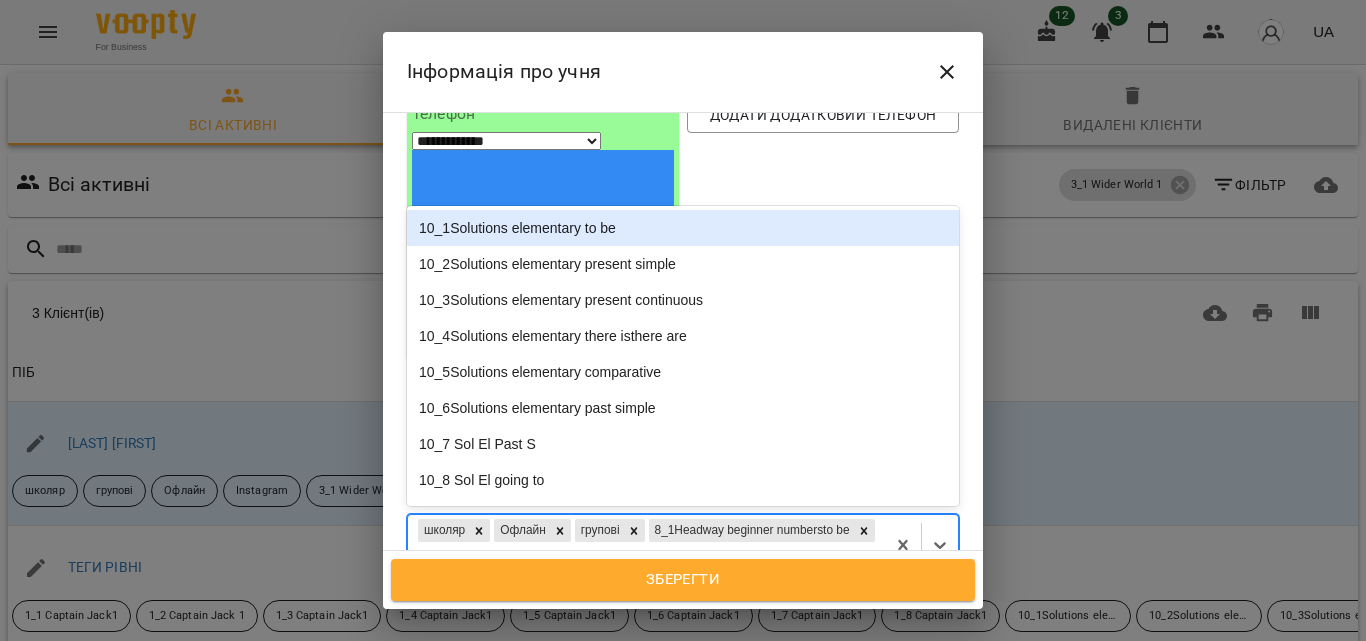 click on "школяр Офлайн групові 8_1Headway beginner numbersto be" at bounding box center [646, 545] 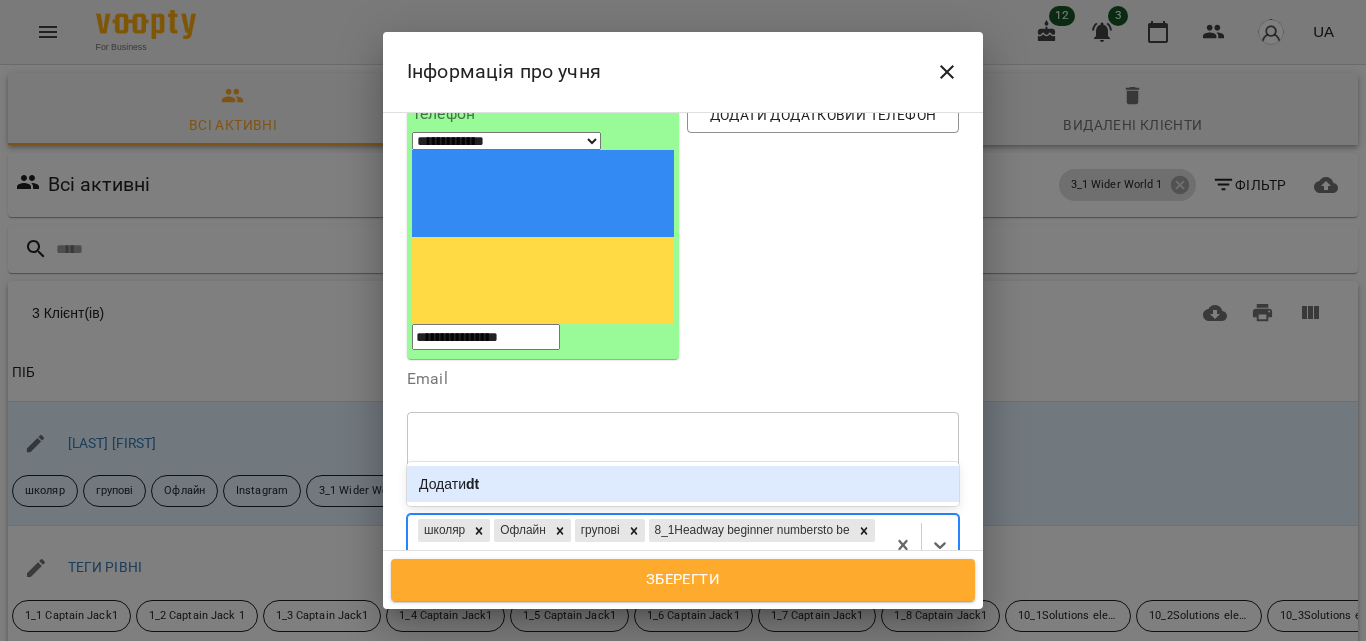 type on "*" 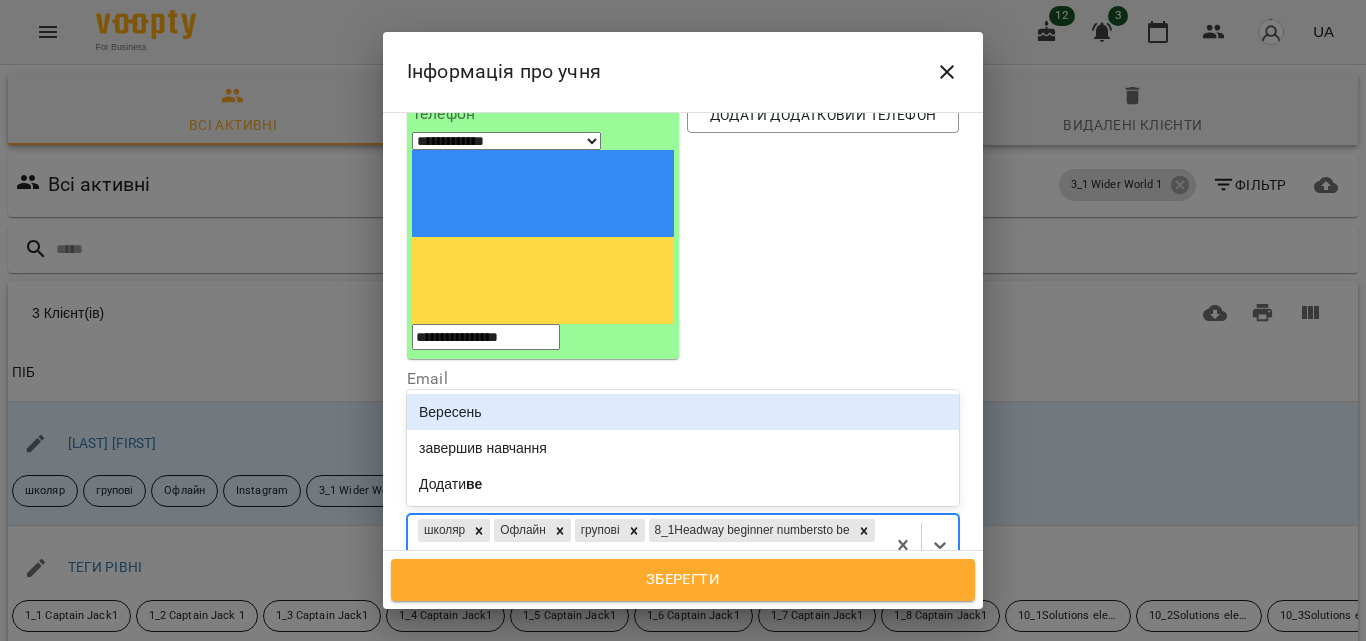 type on "****" 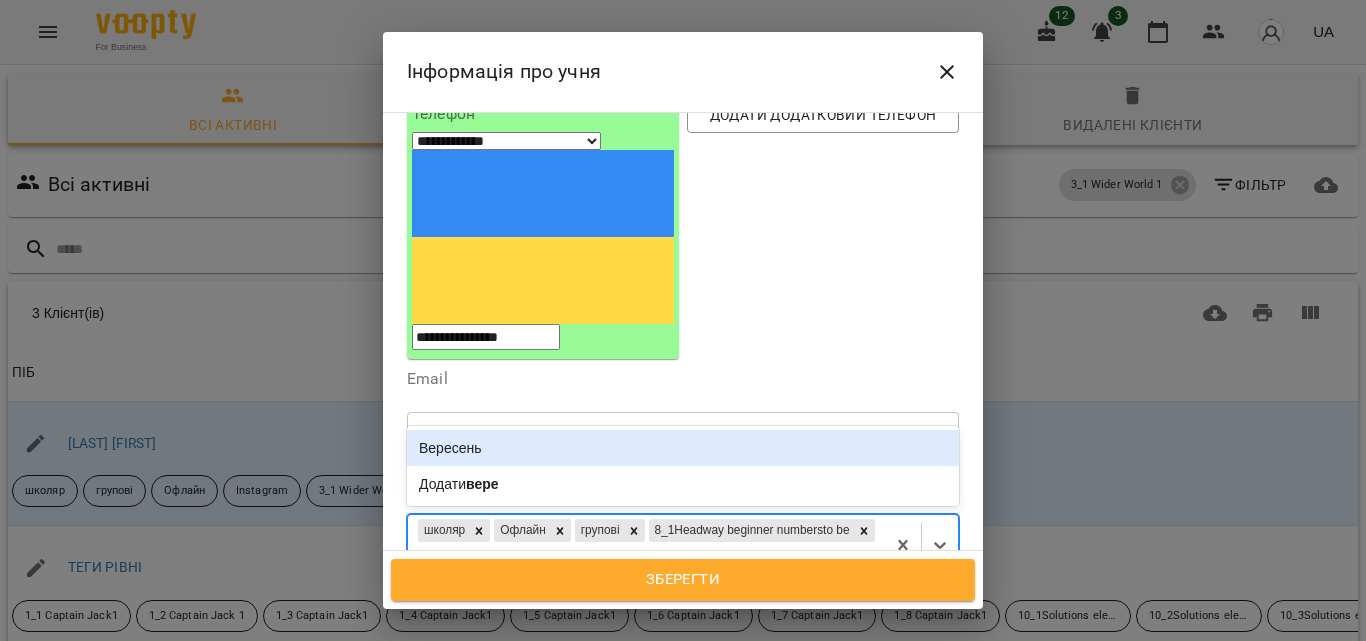 click on "Вересень" at bounding box center (683, 448) 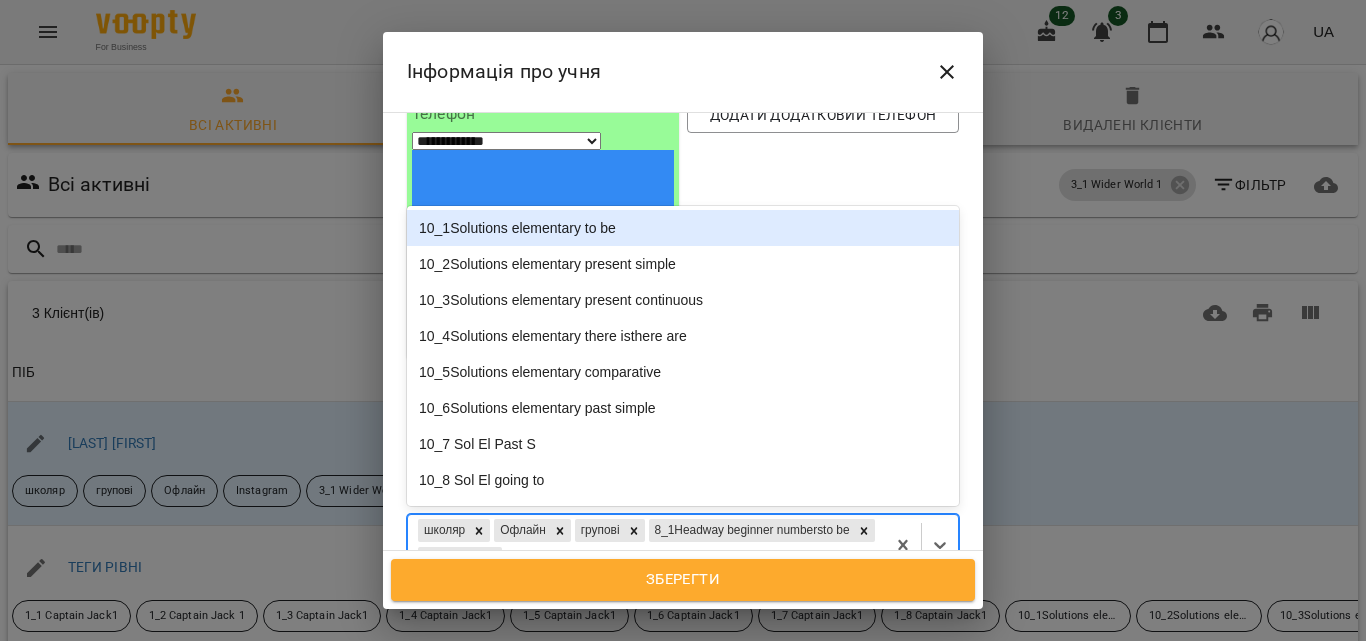 click on "школяр Офлайн групові 8_1Headway beginner numbersto be Вересень" at bounding box center [646, 545] 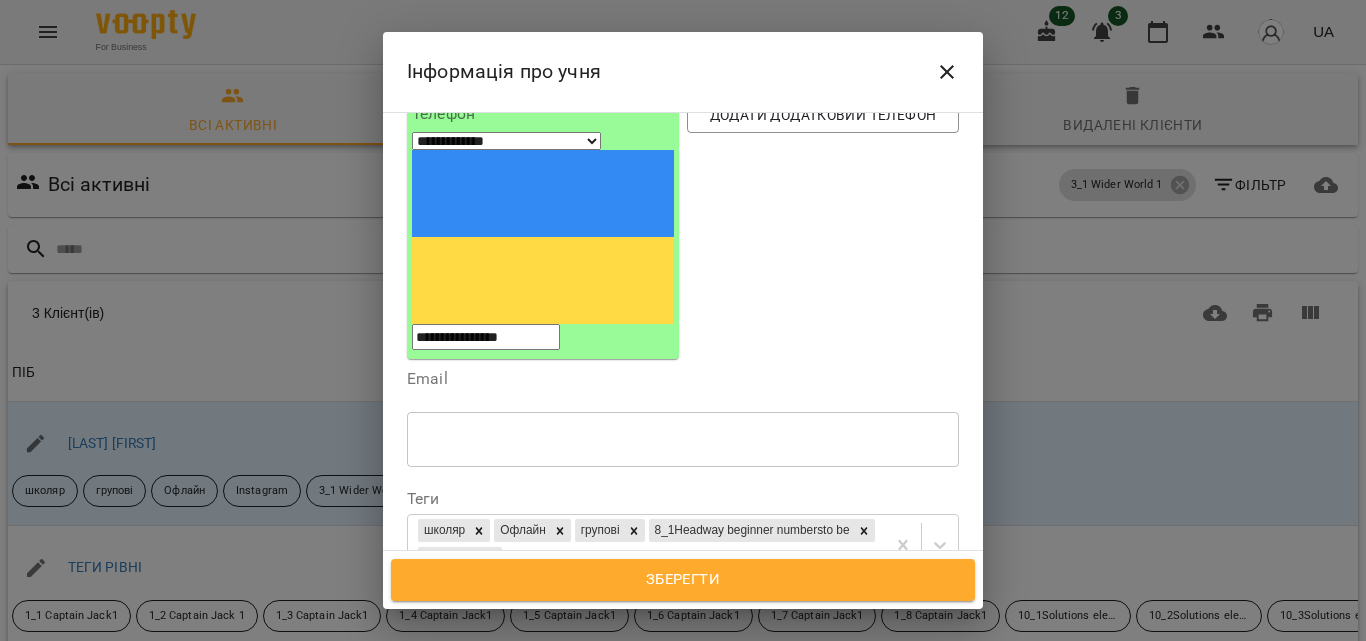 click on "**********" at bounding box center (493, 616) 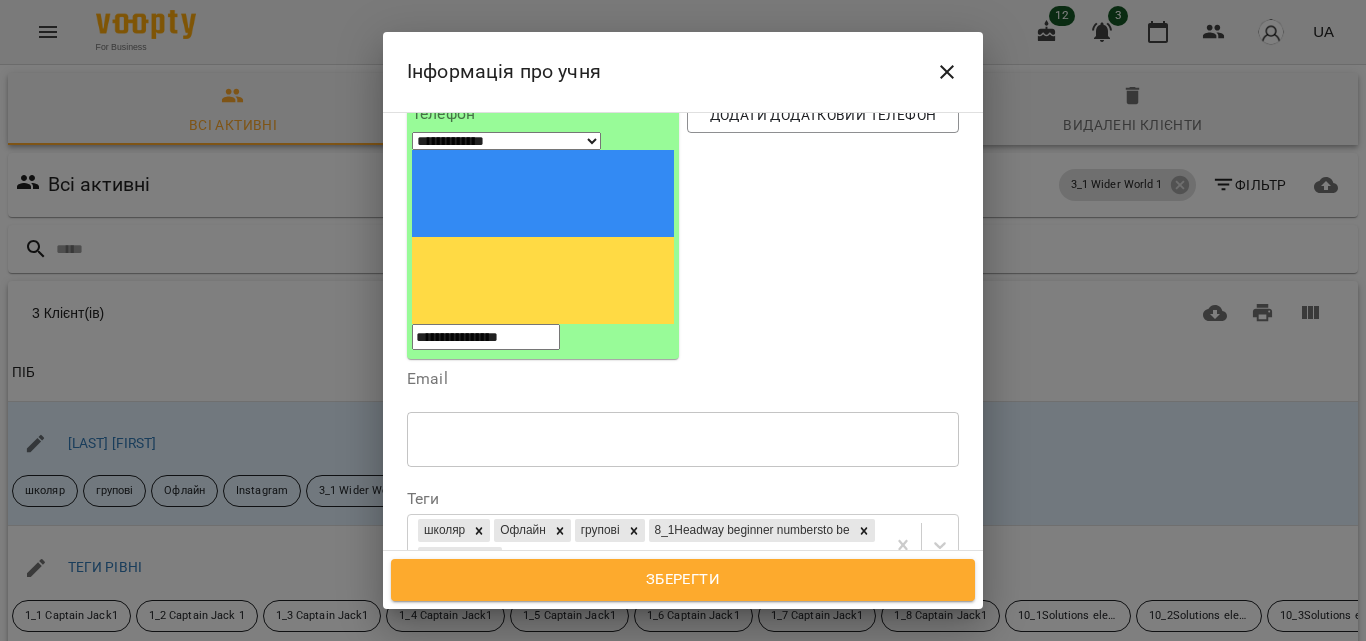 type on "**********" 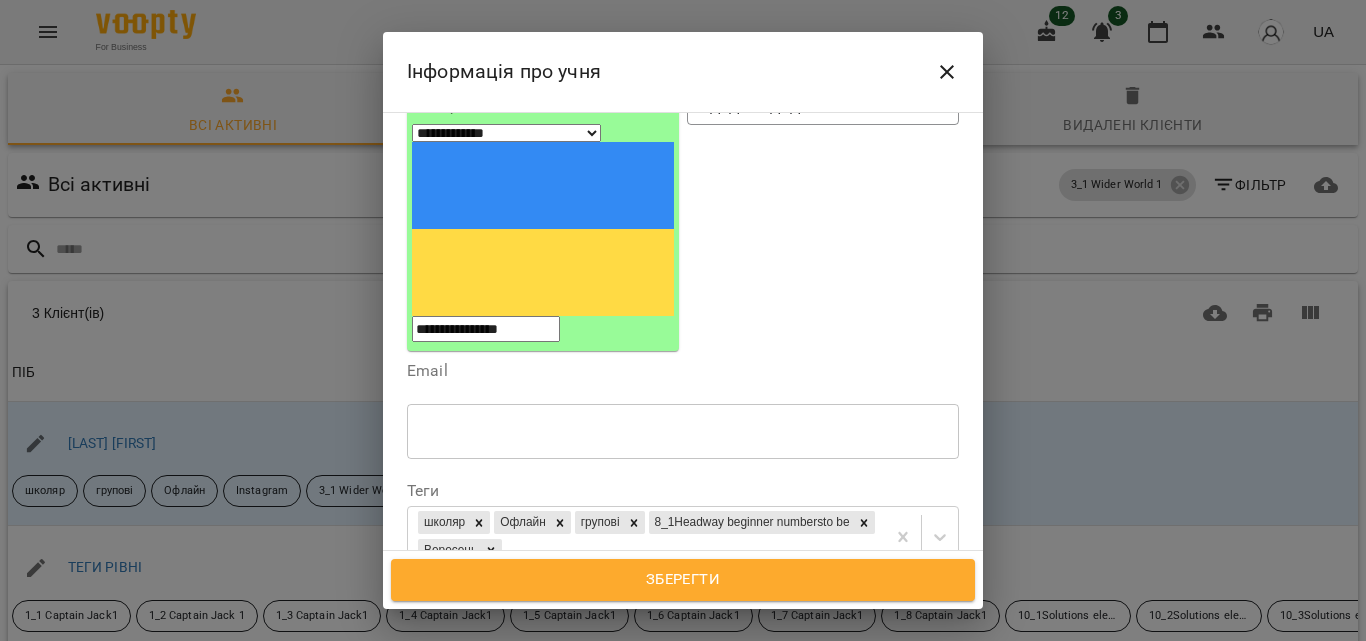 scroll, scrollTop: 251, scrollLeft: 0, axis: vertical 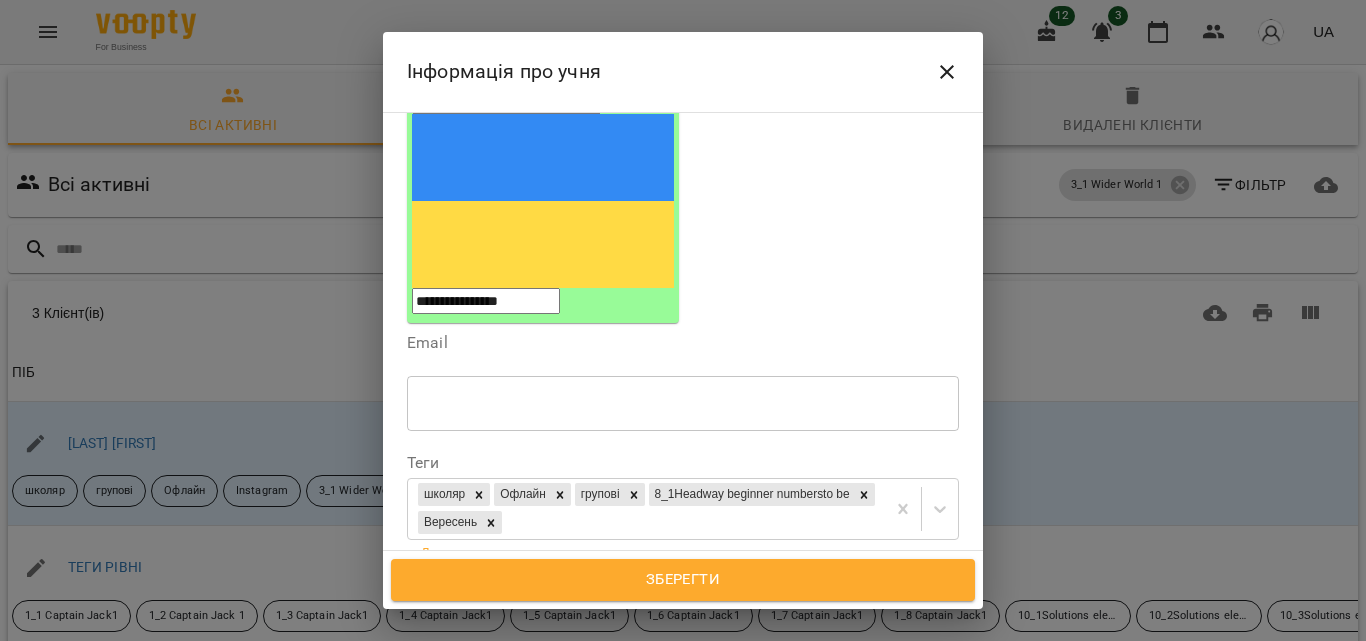 type on "**********" 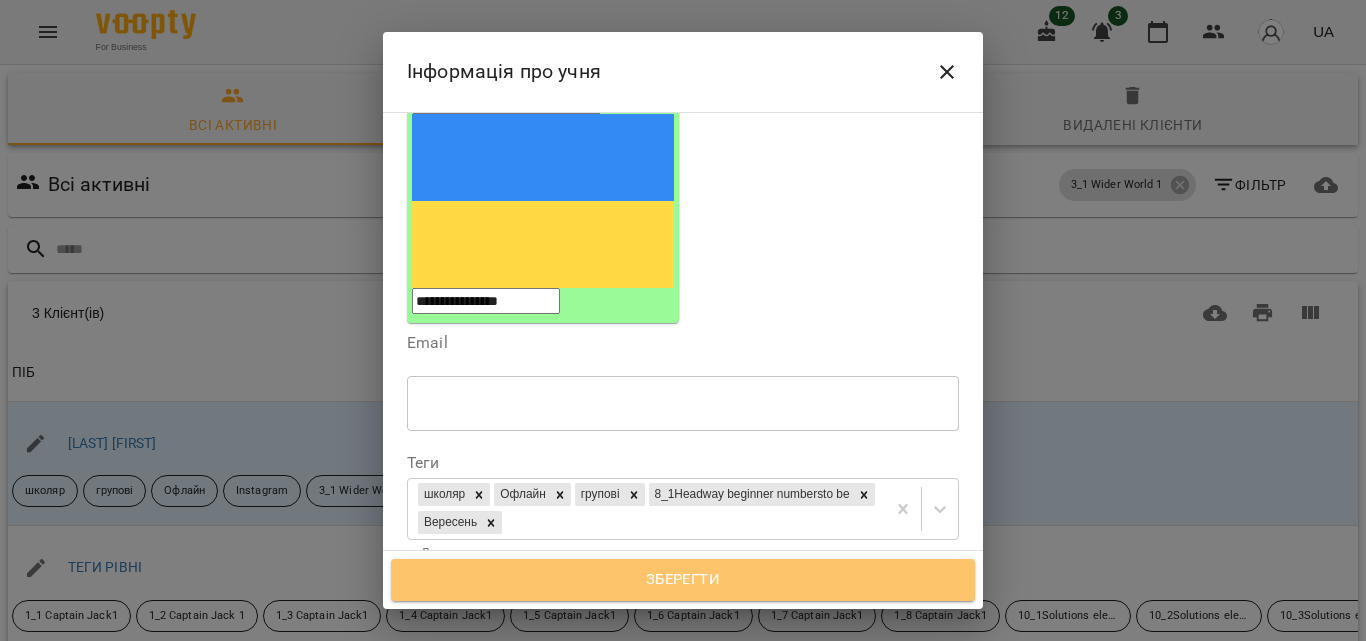 click on "Зберегти" at bounding box center (683, 580) 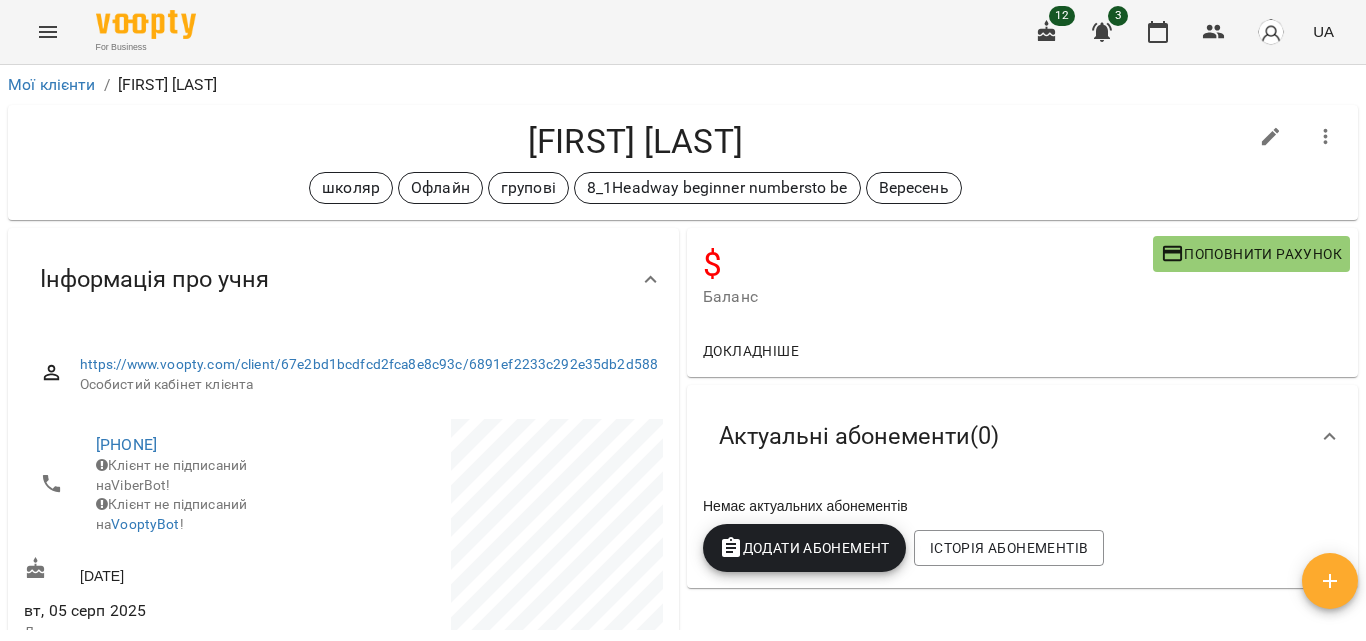 scroll, scrollTop: 0, scrollLeft: 0, axis: both 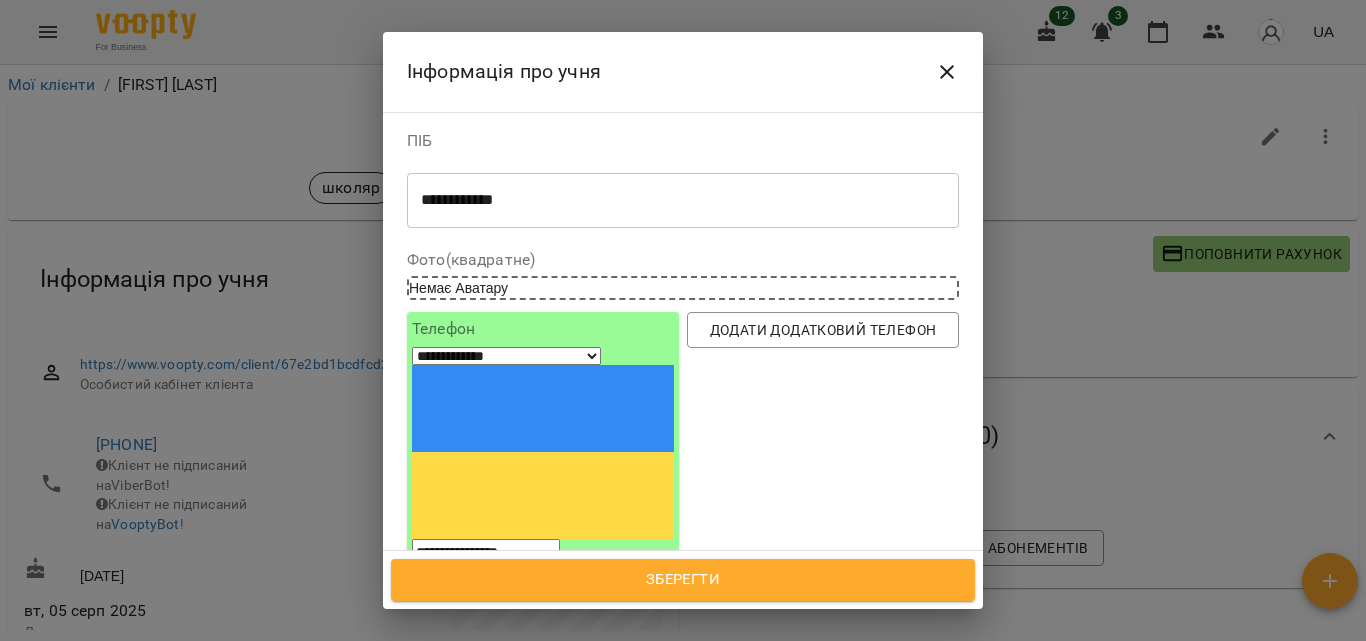 click on "**********" at bounding box center [675, 200] 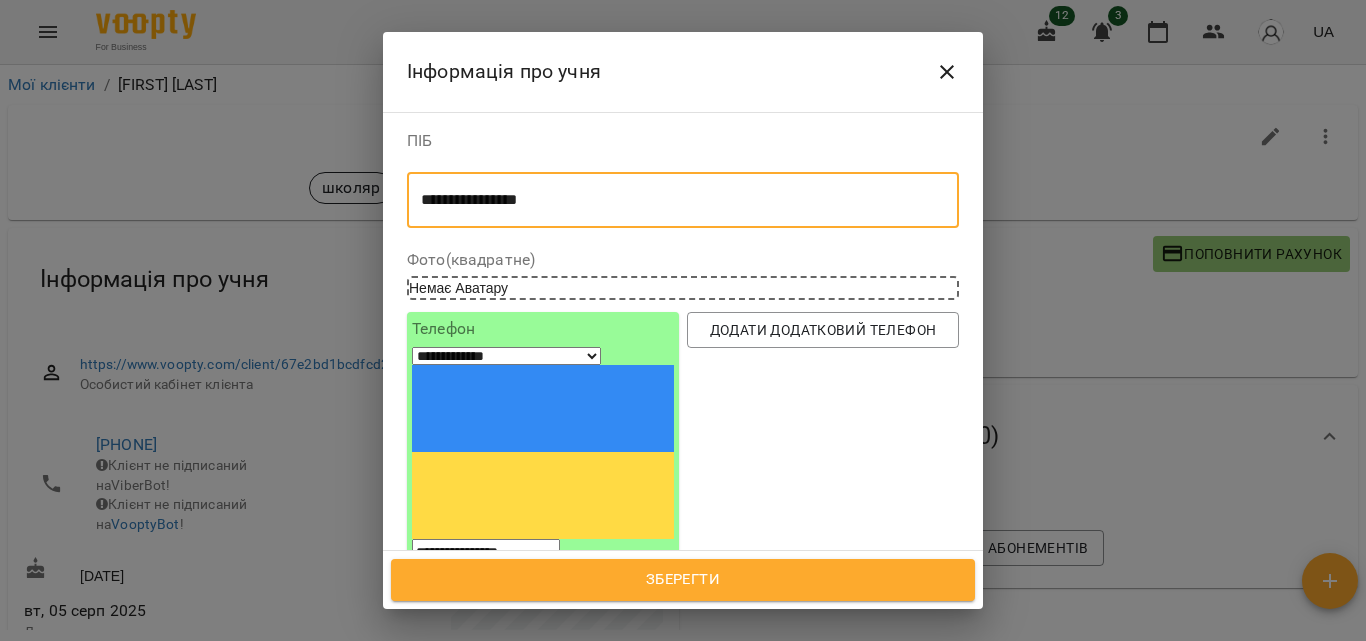 type on "**********" 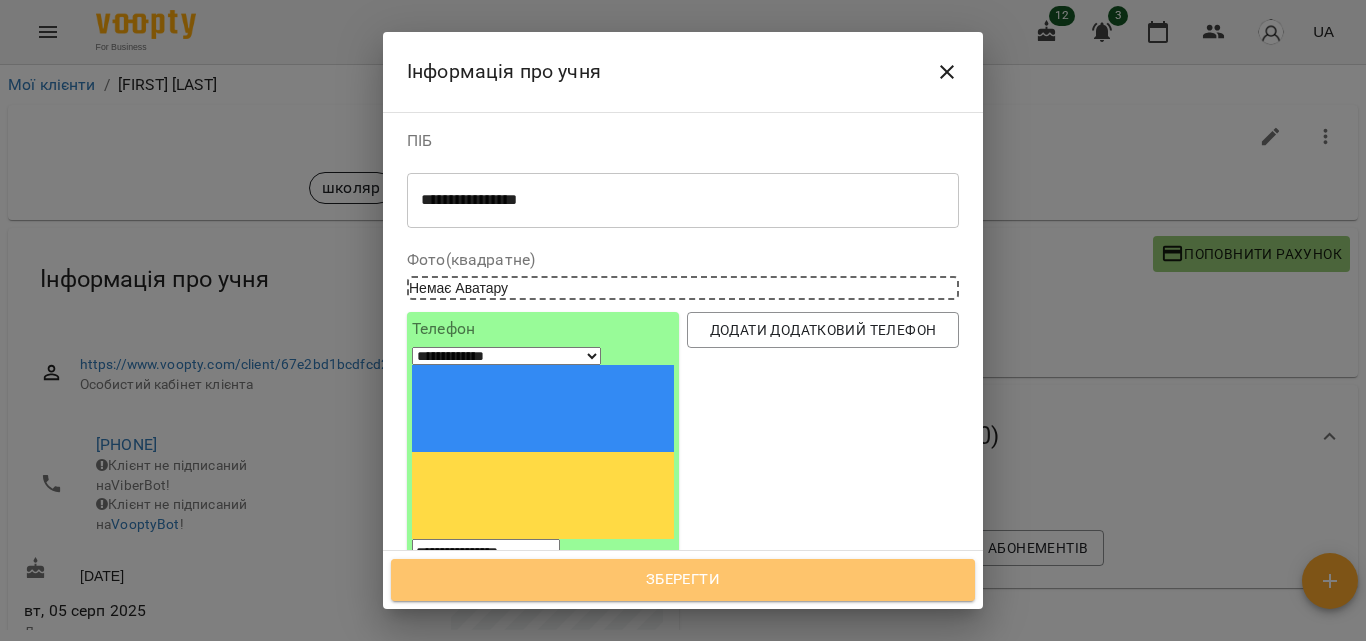 click on "Зберегти" at bounding box center [683, 580] 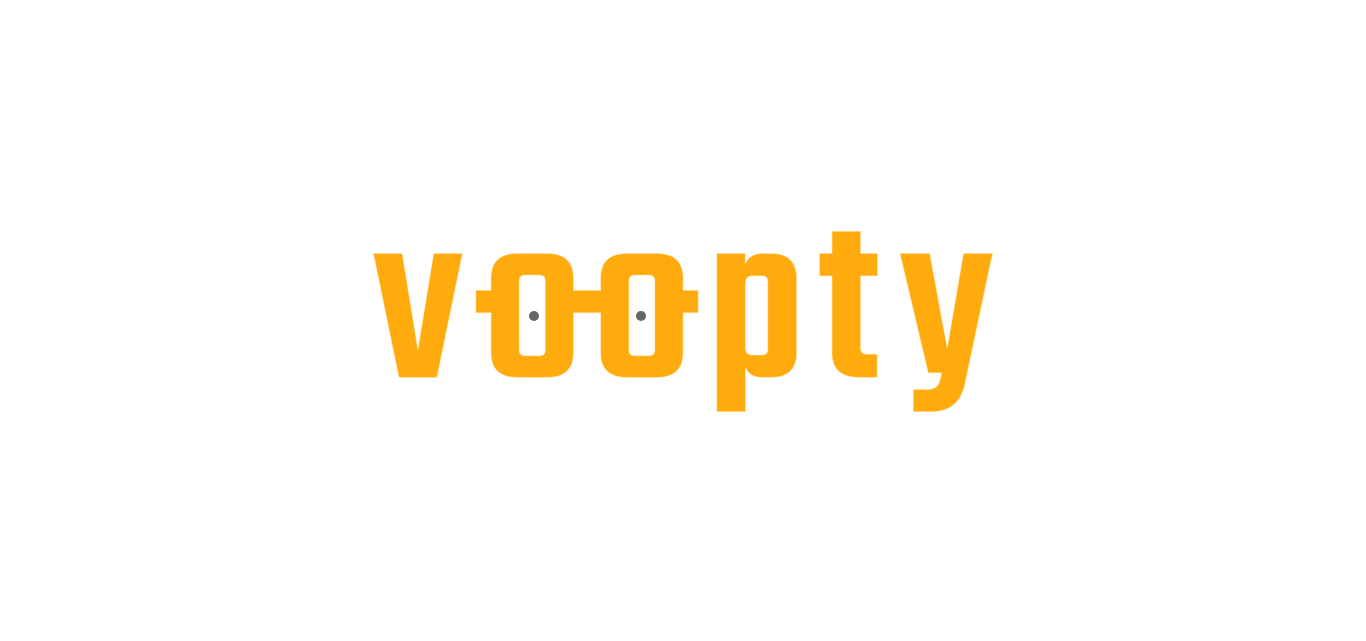 scroll, scrollTop: 0, scrollLeft: 0, axis: both 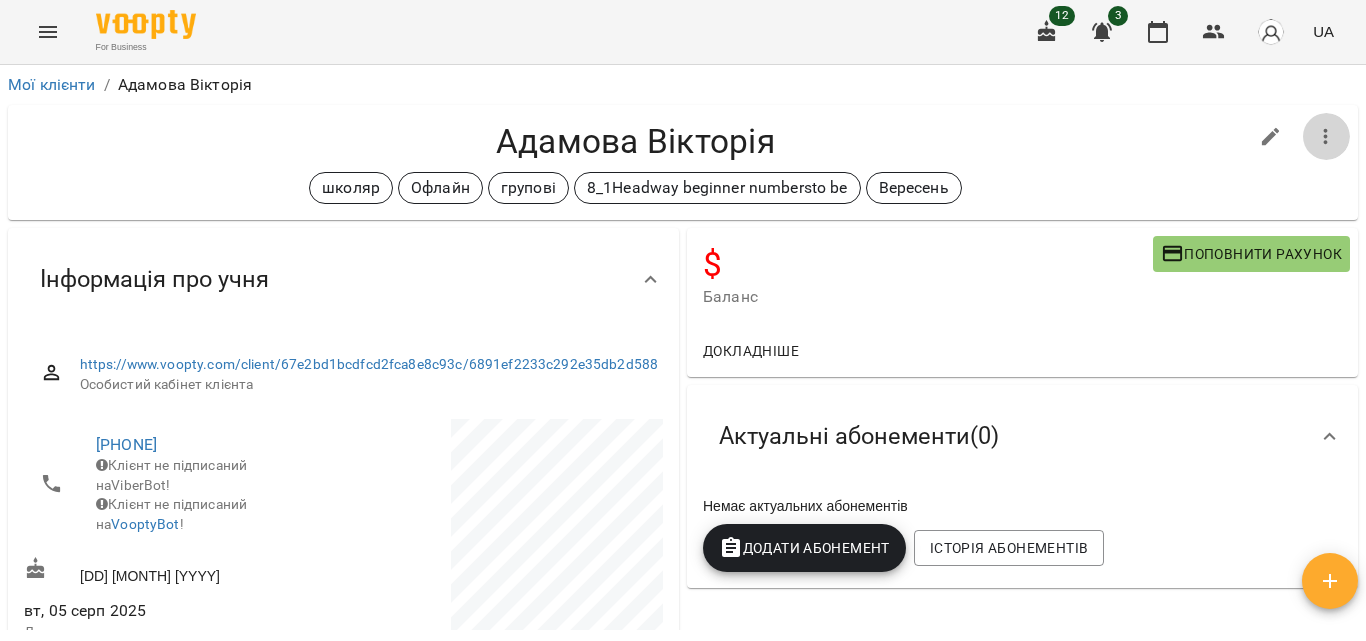 click 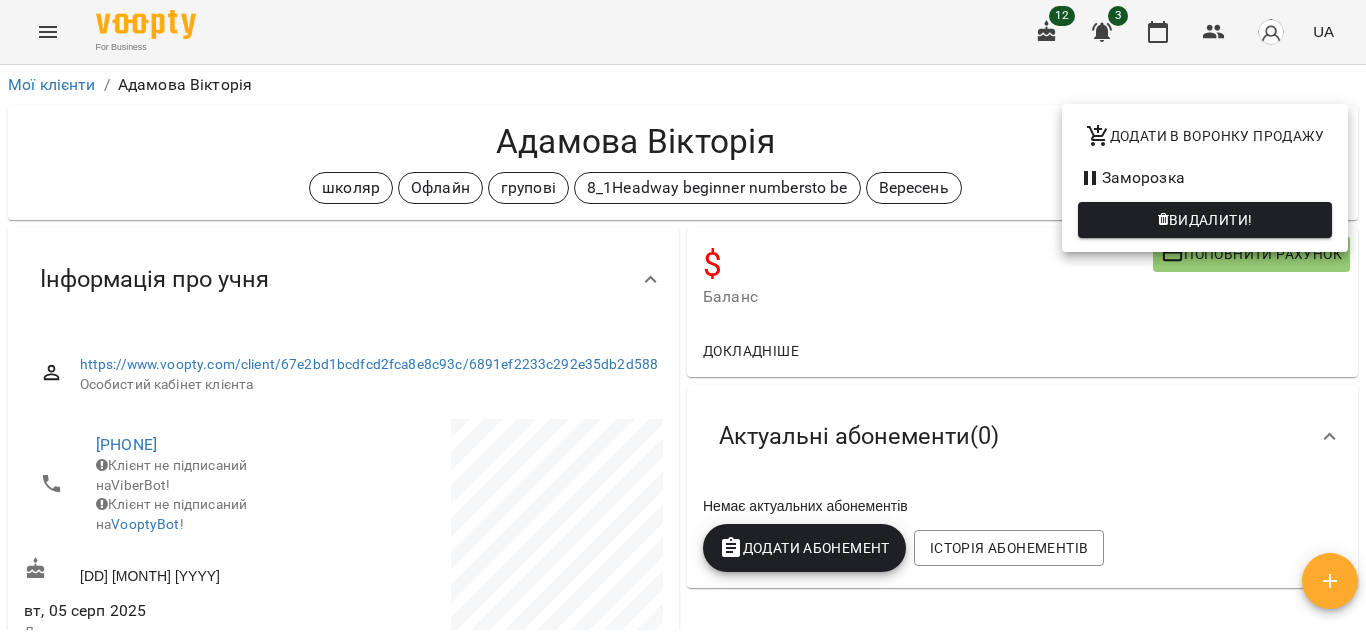 click on "Додати в воронку продажу" at bounding box center (1205, 136) 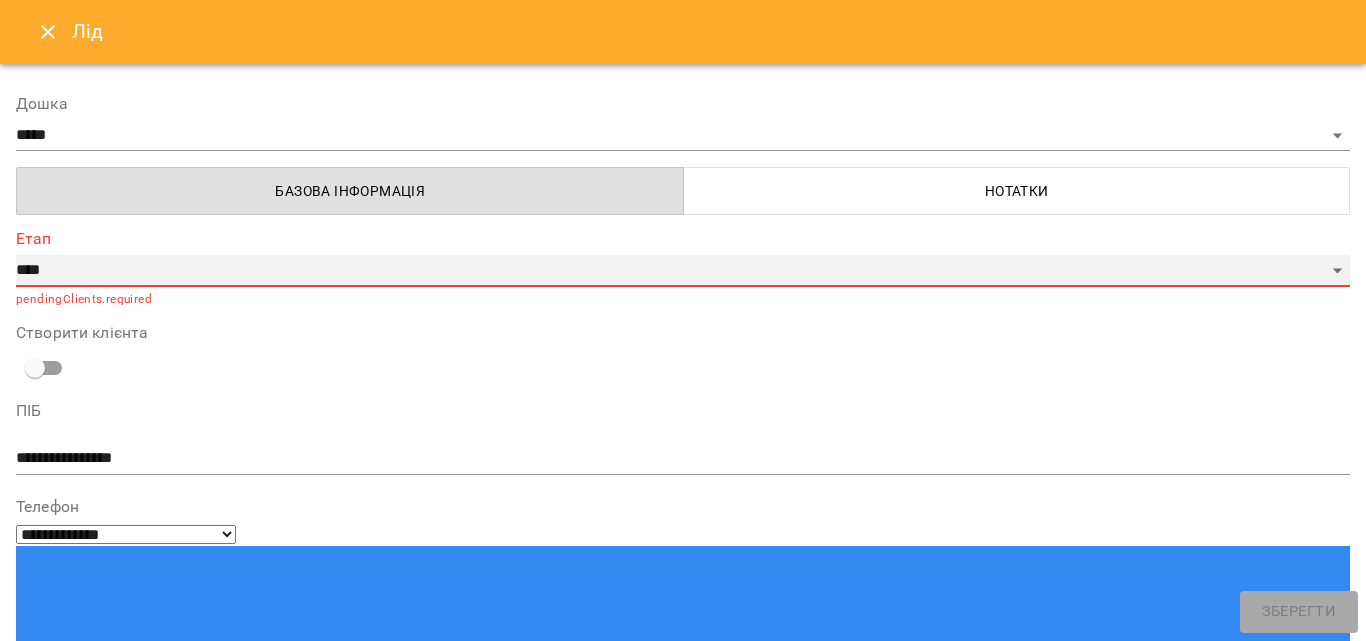 click on "**********" at bounding box center [683, 271] 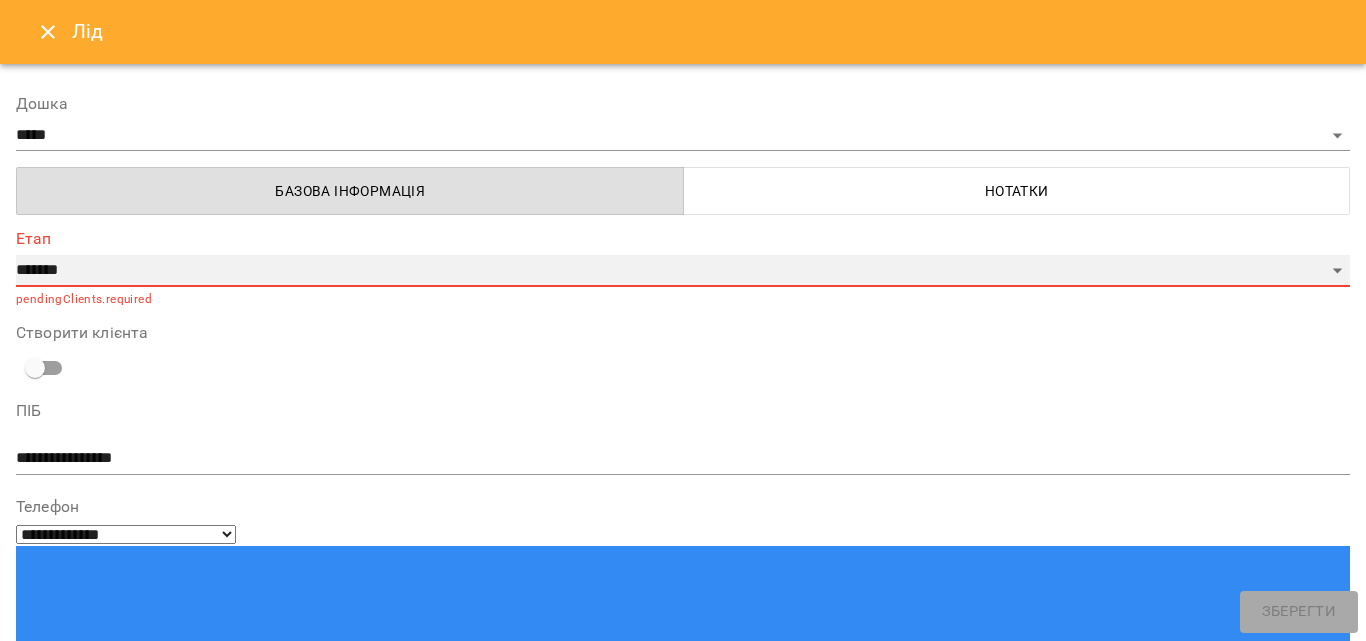 click on "**********" at bounding box center [683, 271] 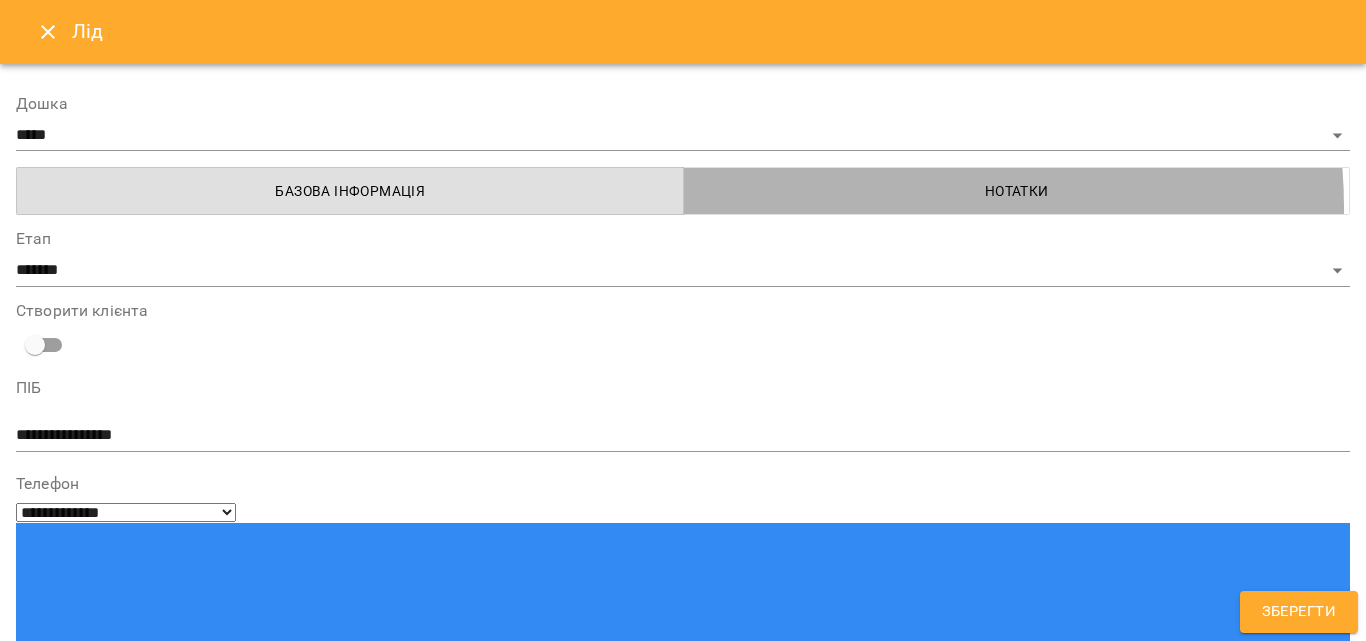 click on "Нотатки" at bounding box center [1017, 191] 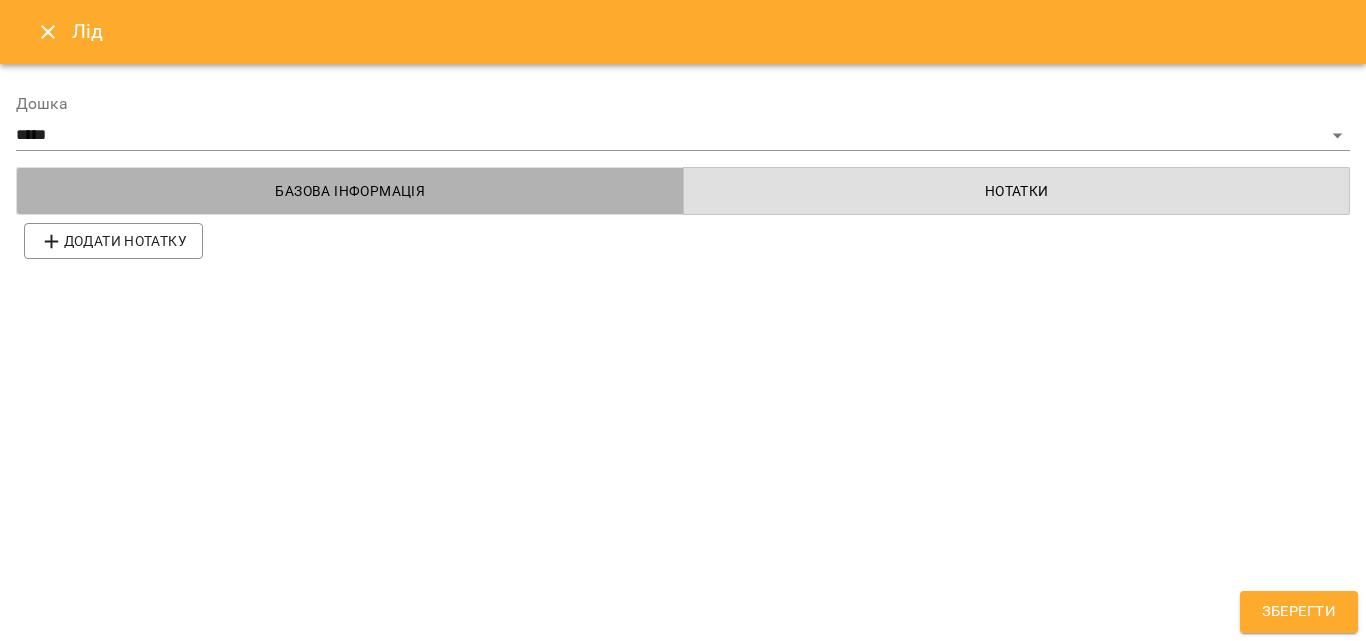 click on "Базова інформація" at bounding box center [350, 191] 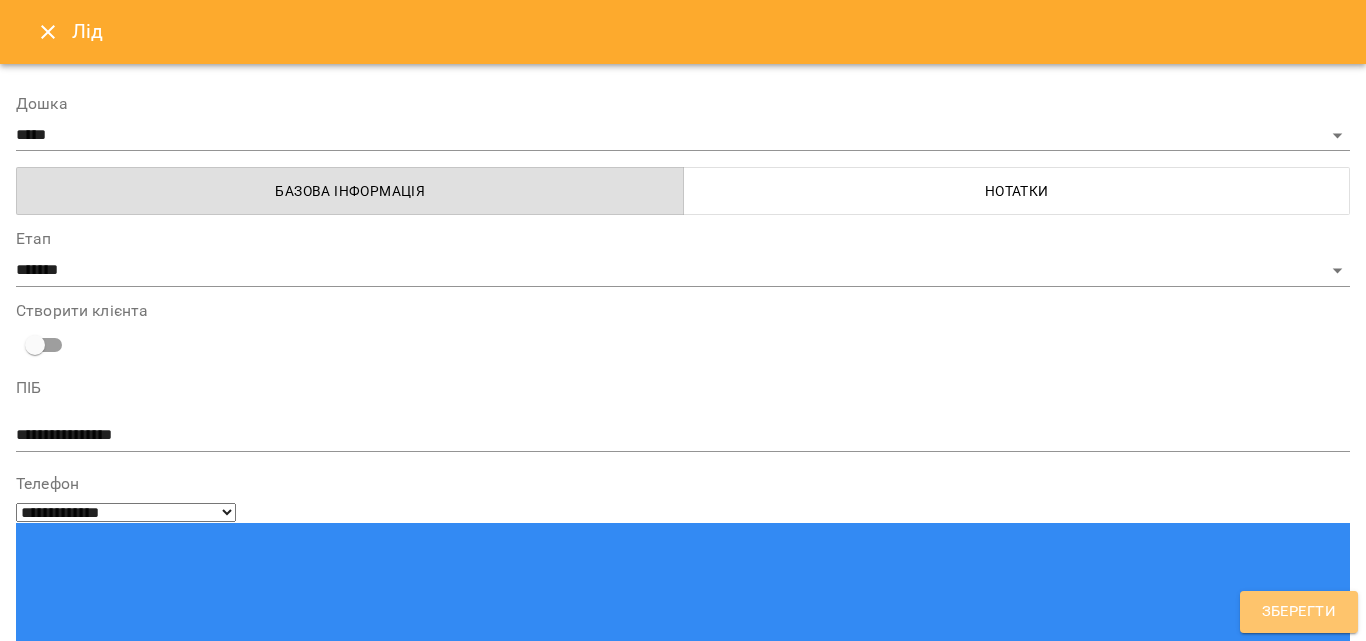 click on "Зберегти" at bounding box center (1299, 612) 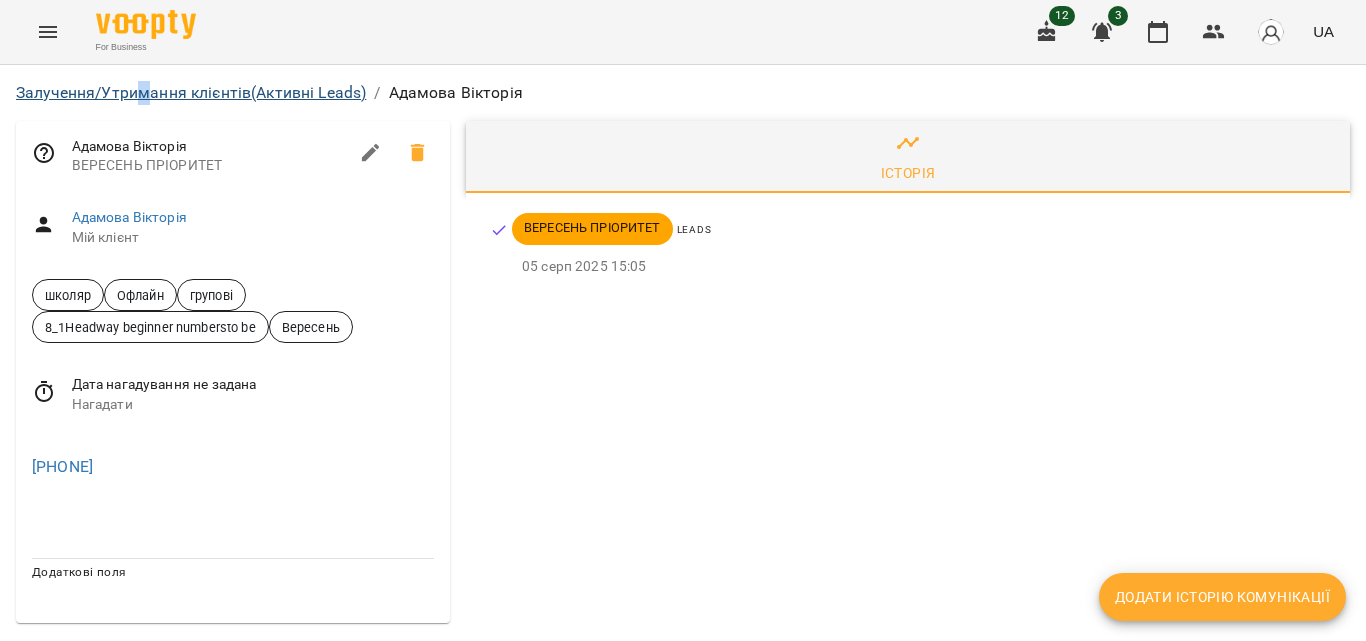 drag, startPoint x: 153, startPoint y: 105, endPoint x: 135, endPoint y: 90, distance: 23.43075 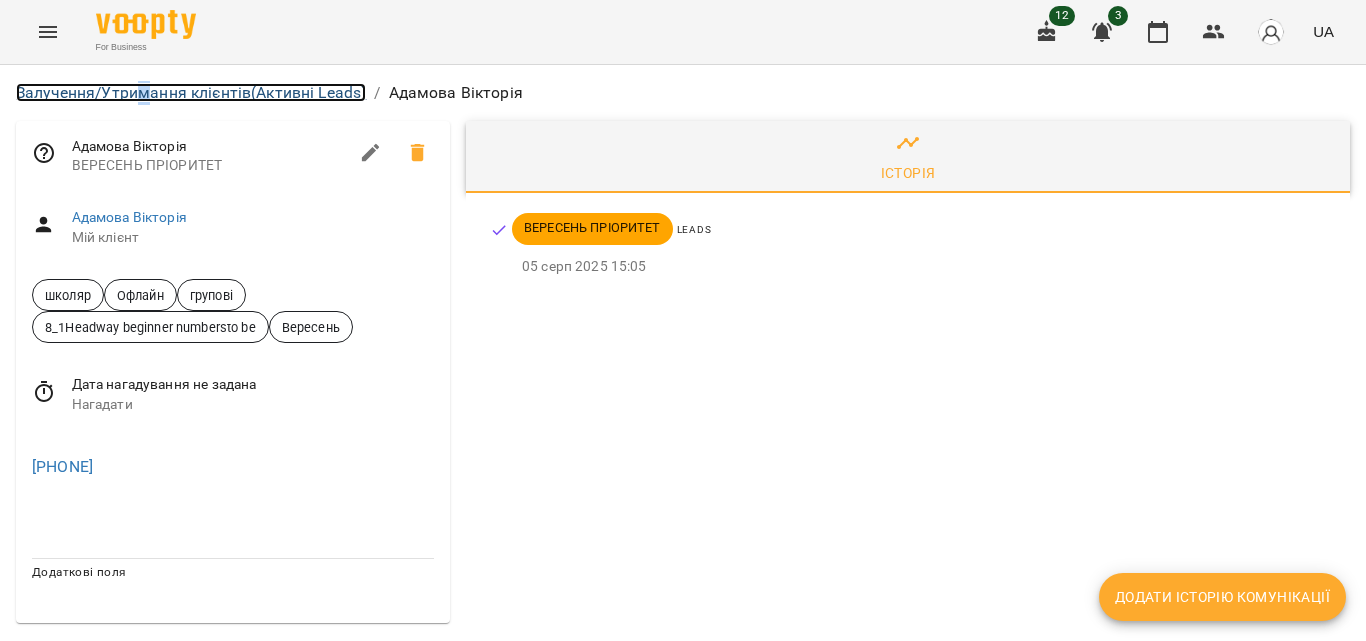 click on "Залучення/Утримання клієнтів (Активні Leads)" at bounding box center (191, 92) 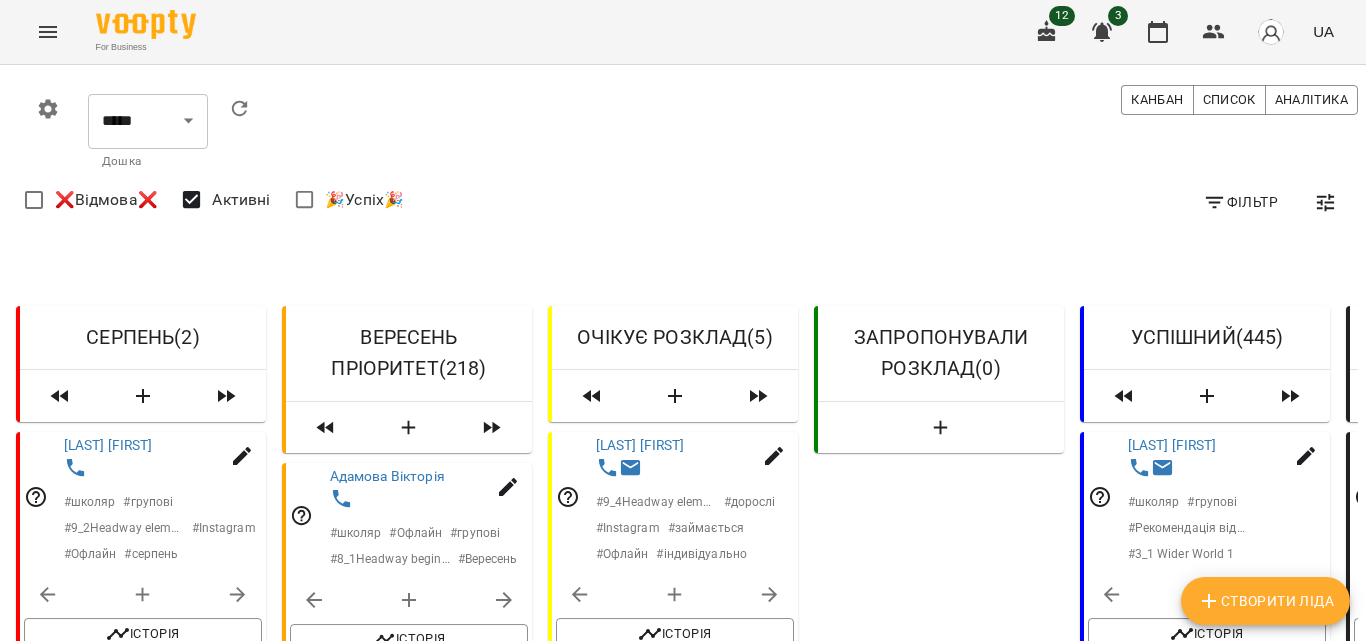 scroll, scrollTop: 0, scrollLeft: 0, axis: both 